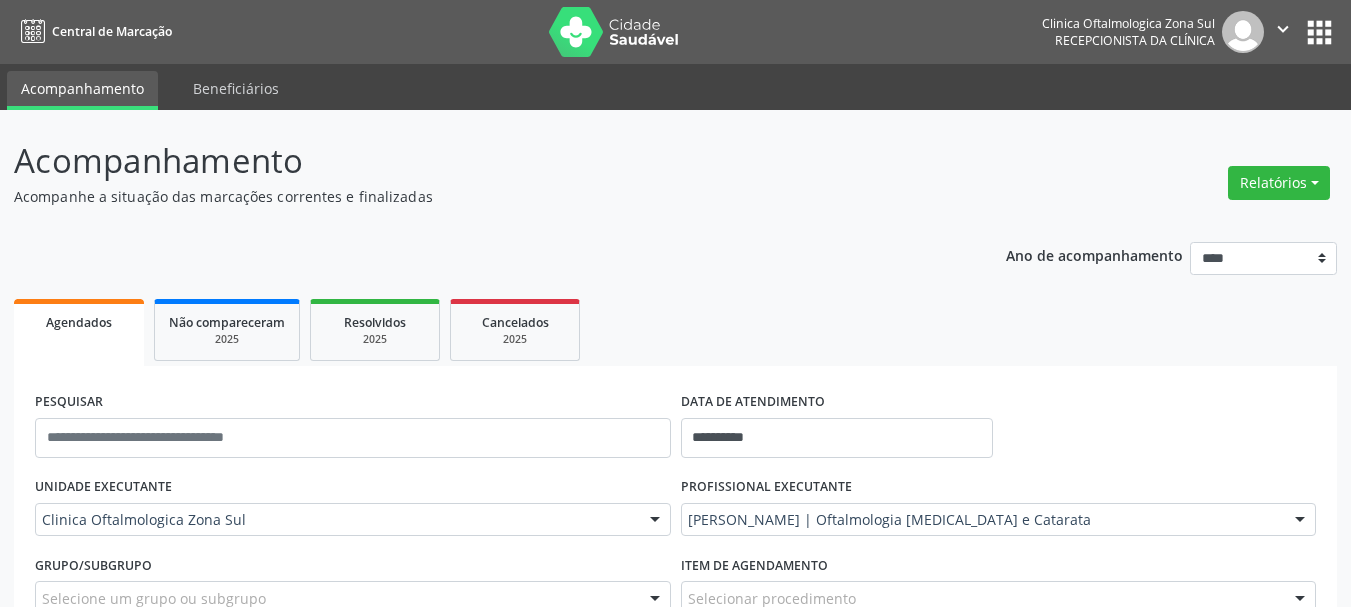 scroll, scrollTop: 202, scrollLeft: 0, axis: vertical 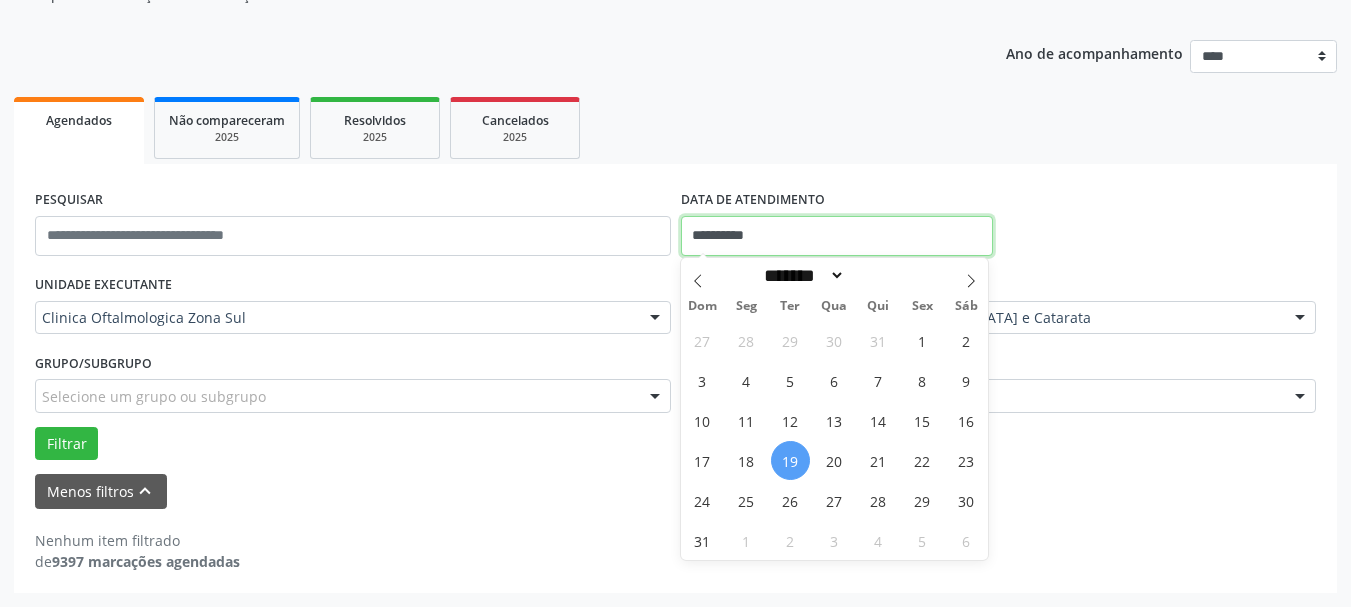 click on "**********" at bounding box center (837, 236) 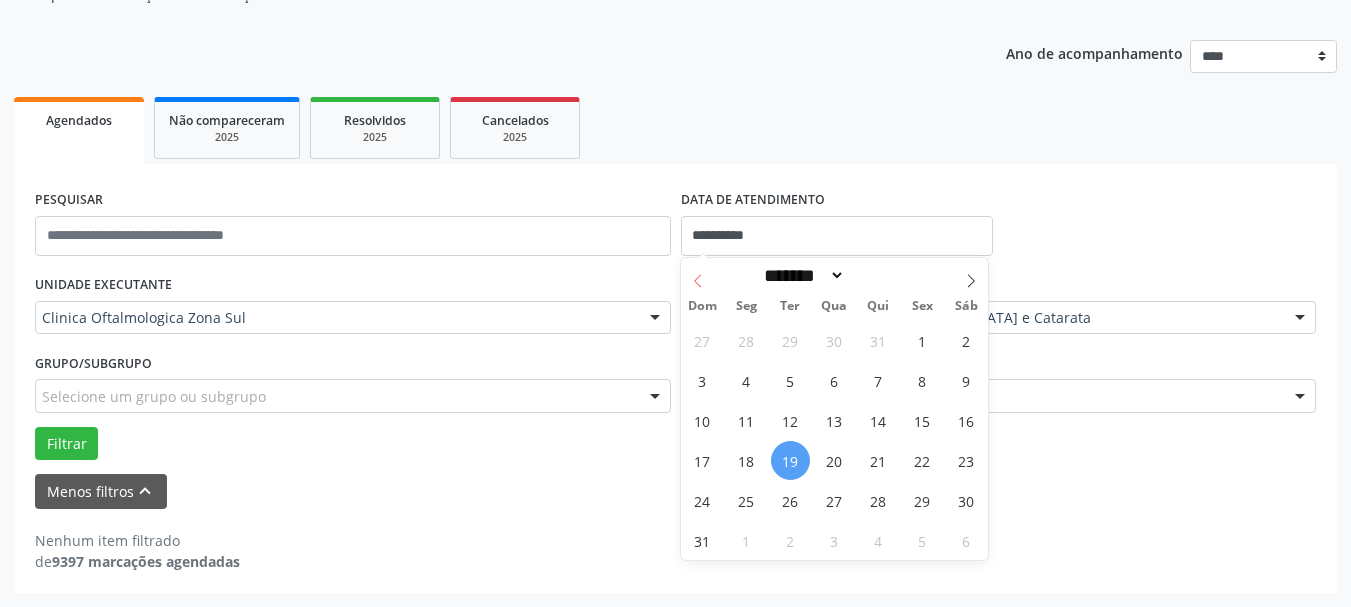 click at bounding box center [698, 275] 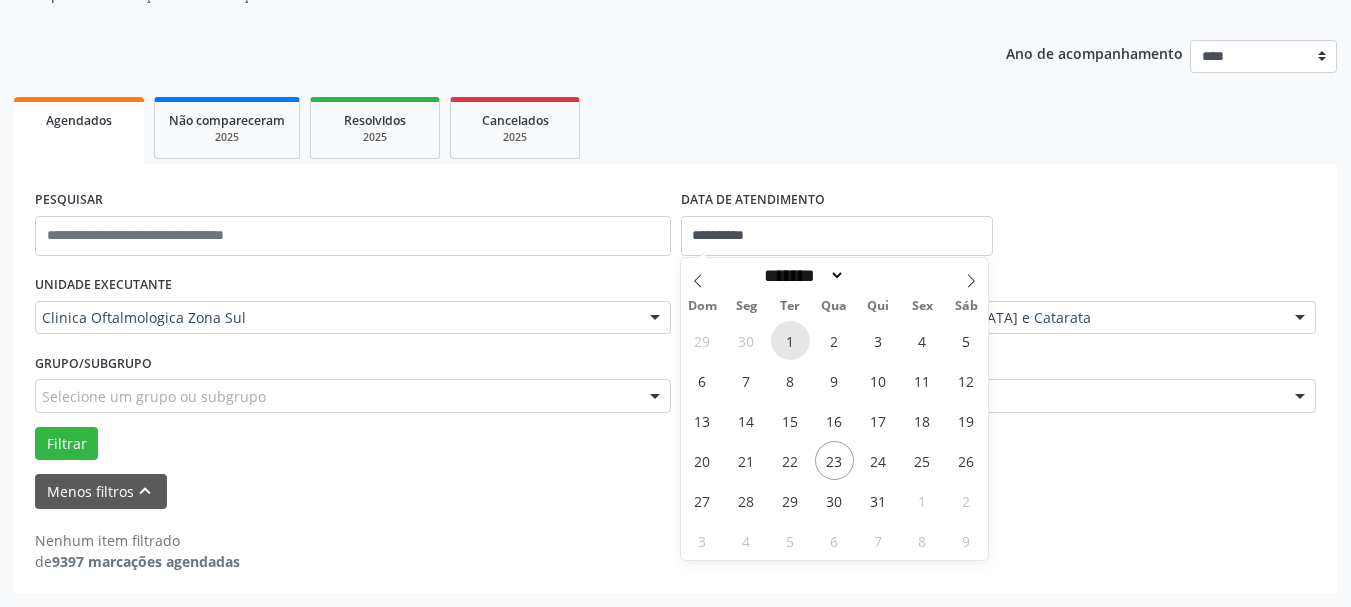 click on "1" at bounding box center (790, 340) 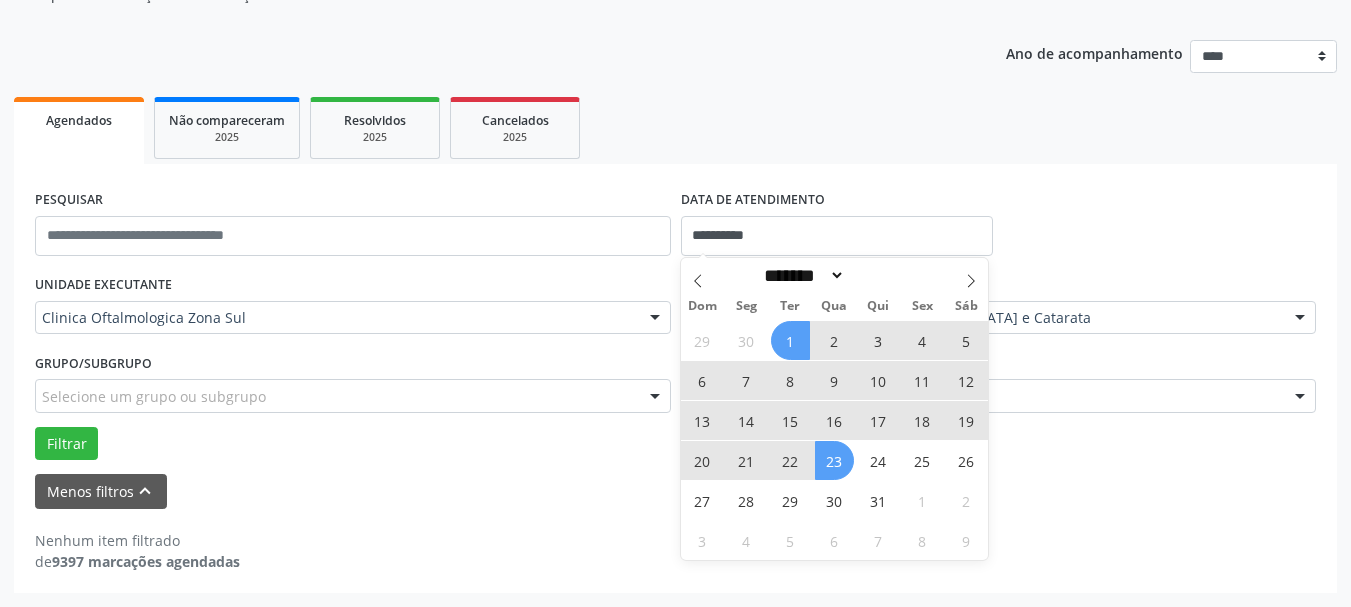 click on "23" at bounding box center [834, 460] 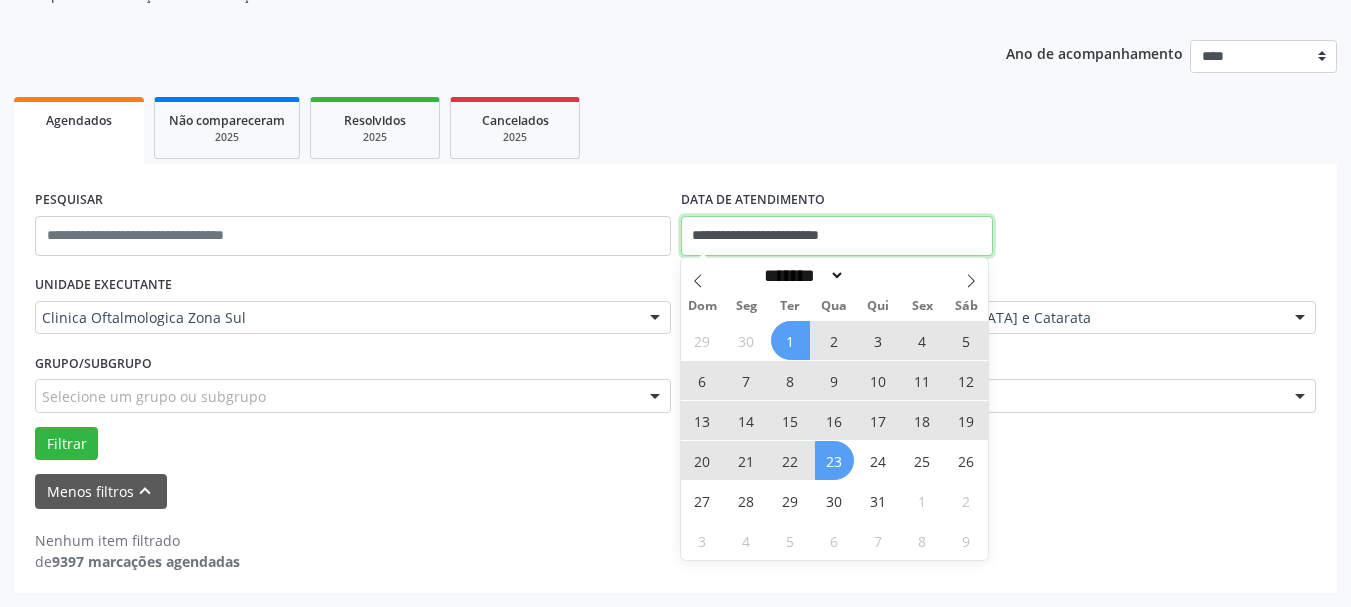 click on "**********" at bounding box center (837, 236) 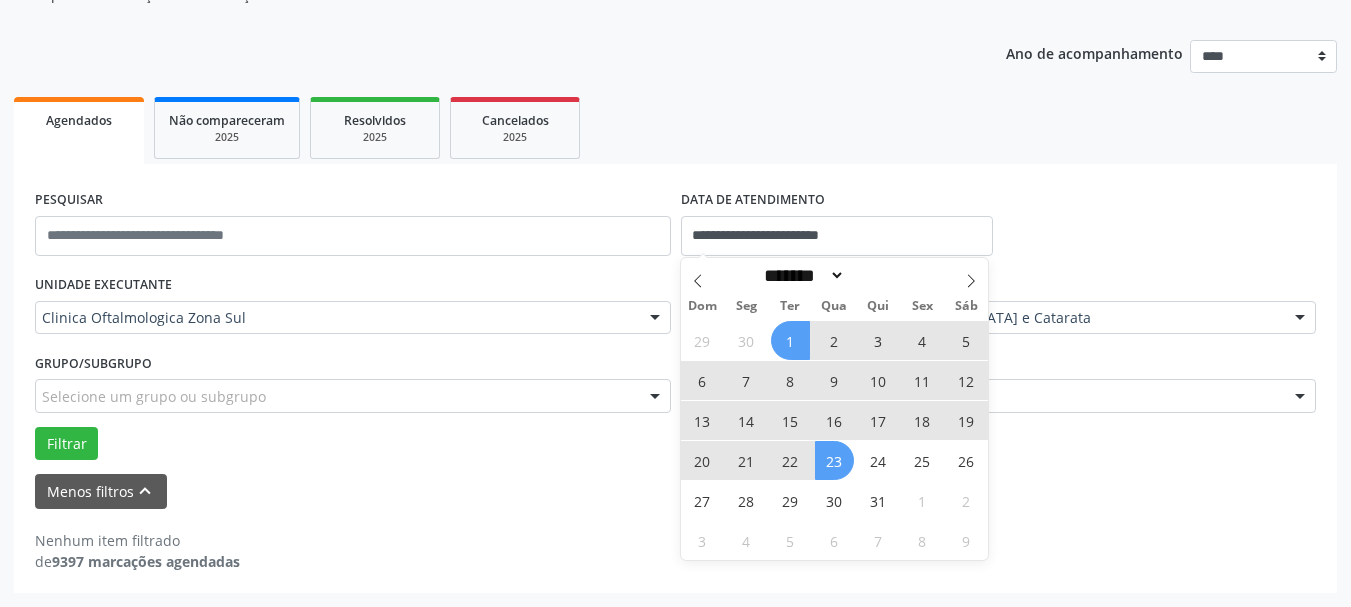 click on "23" at bounding box center (834, 460) 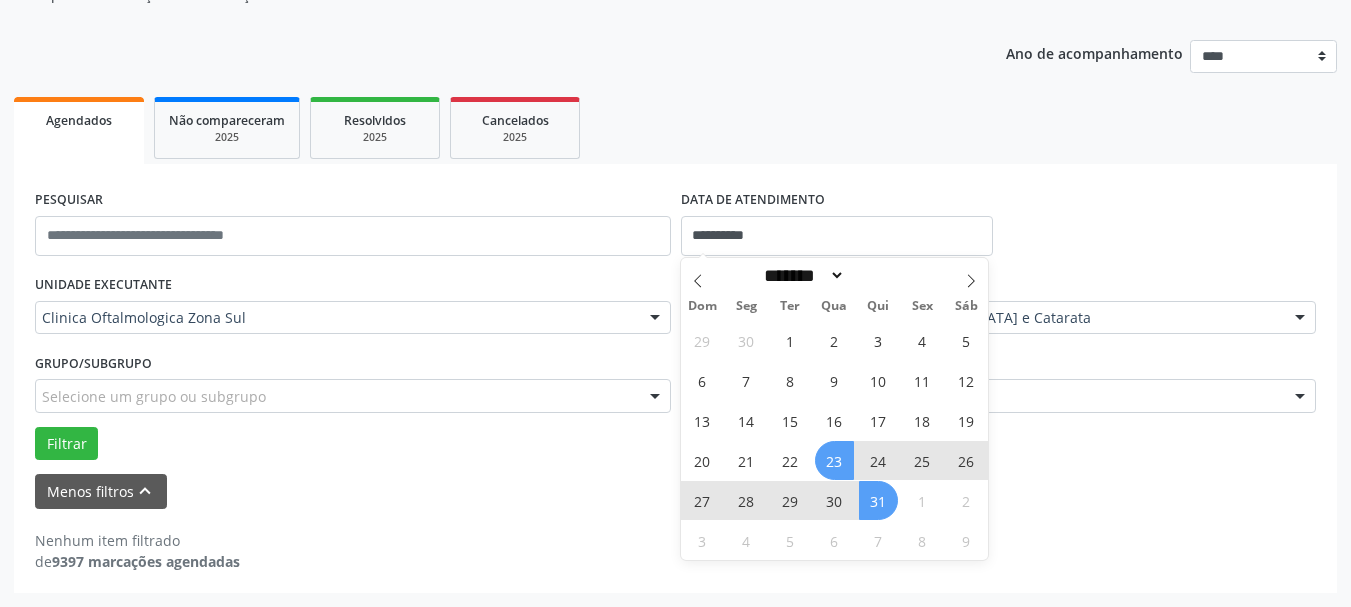 click on "31" at bounding box center [878, 500] 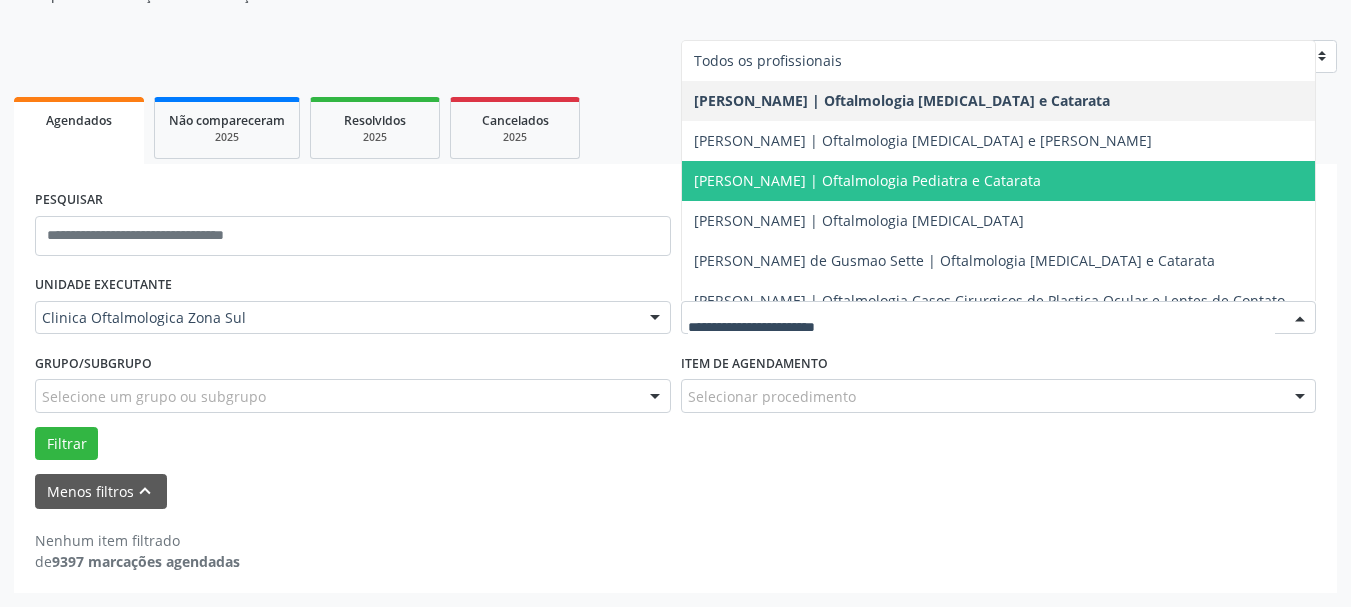 click on "[PERSON_NAME] | Oftalmologia Pediatra e Catarata" at bounding box center [999, 181] 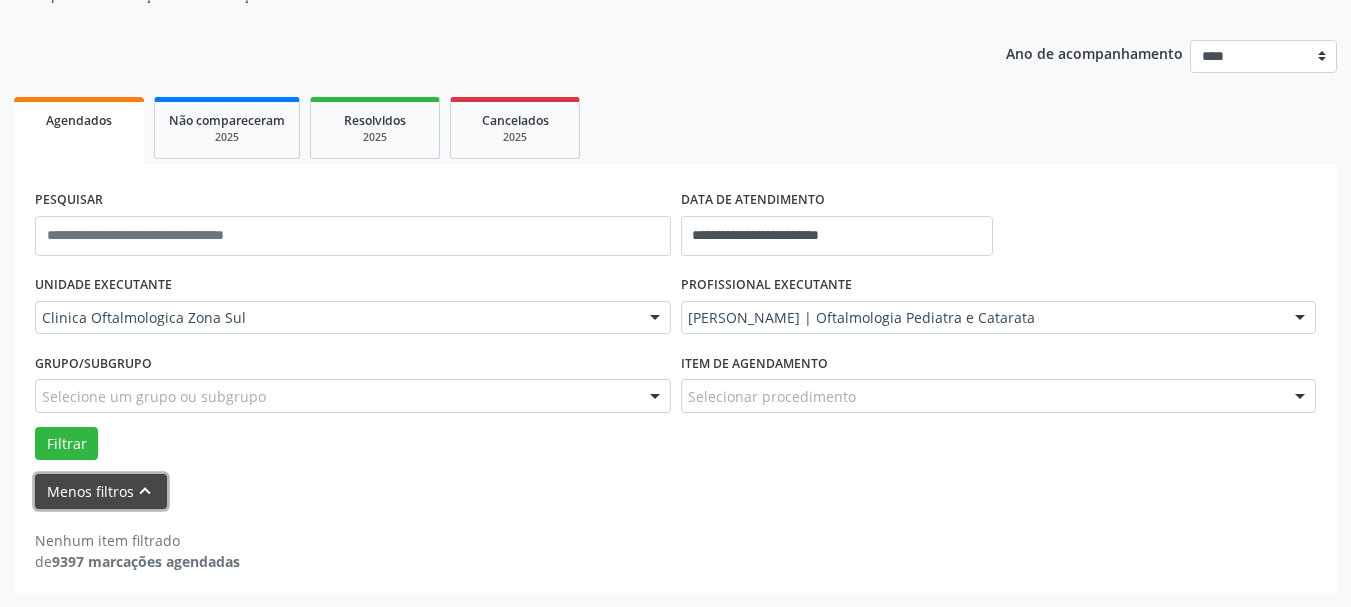 click on "Menos filtros
keyboard_arrow_up" at bounding box center [101, 491] 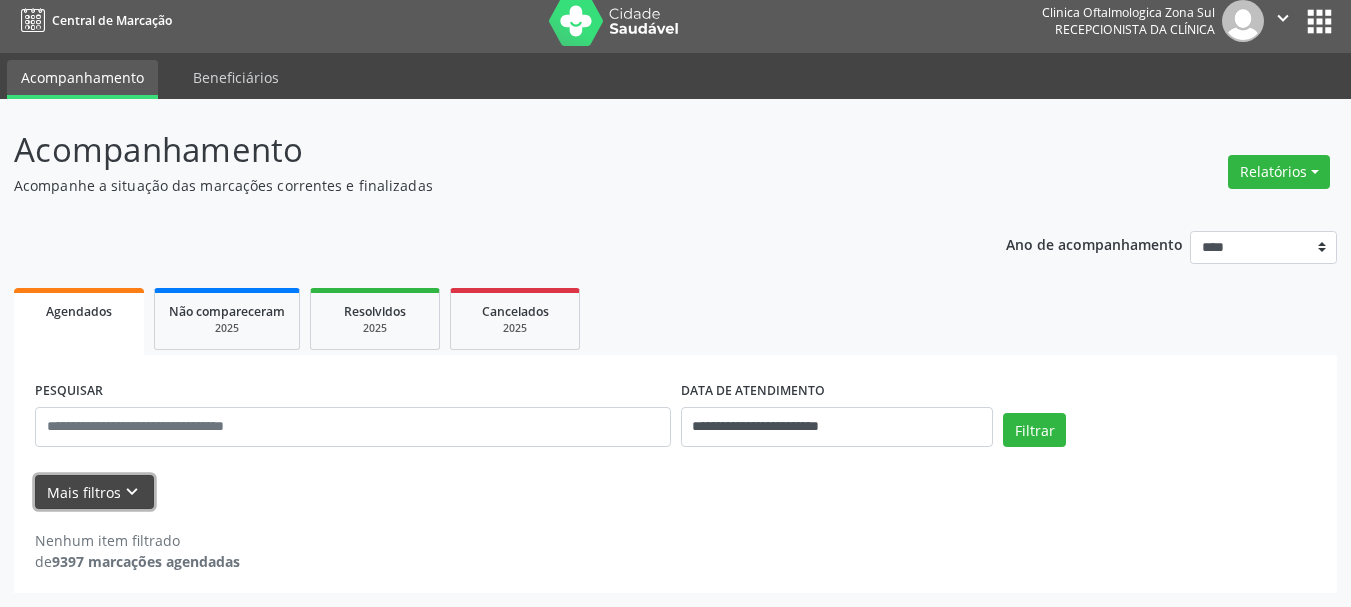 click on "Mais filtros
keyboard_arrow_down" at bounding box center [94, 492] 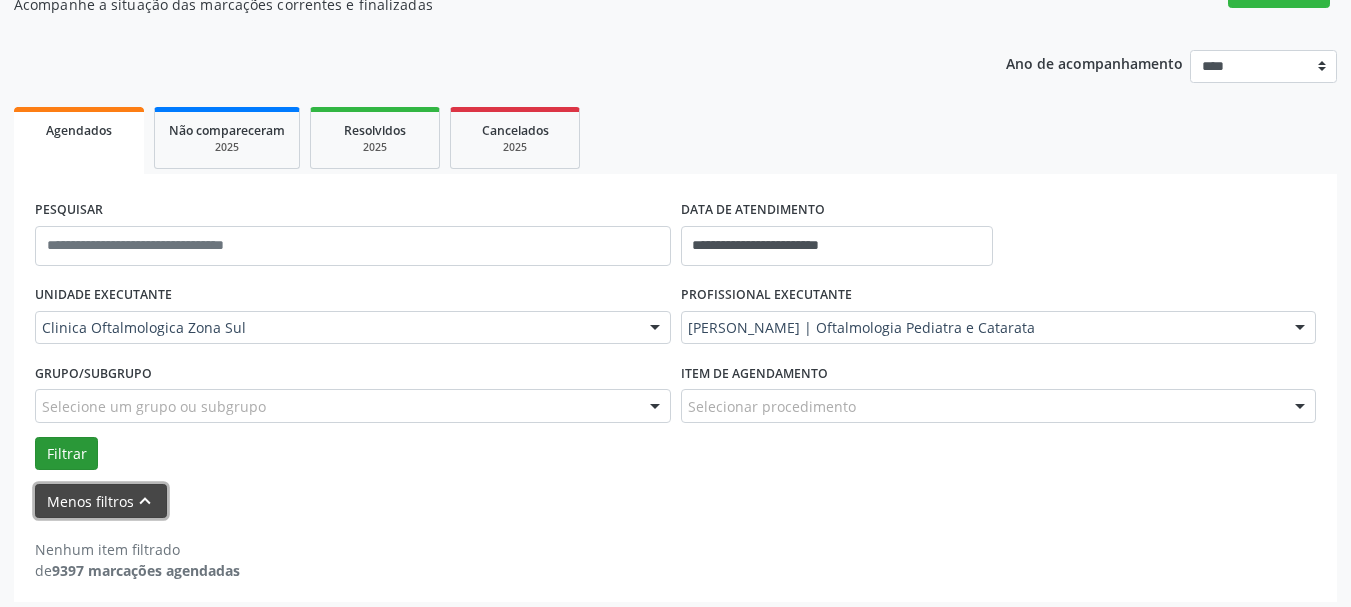scroll, scrollTop: 202, scrollLeft: 0, axis: vertical 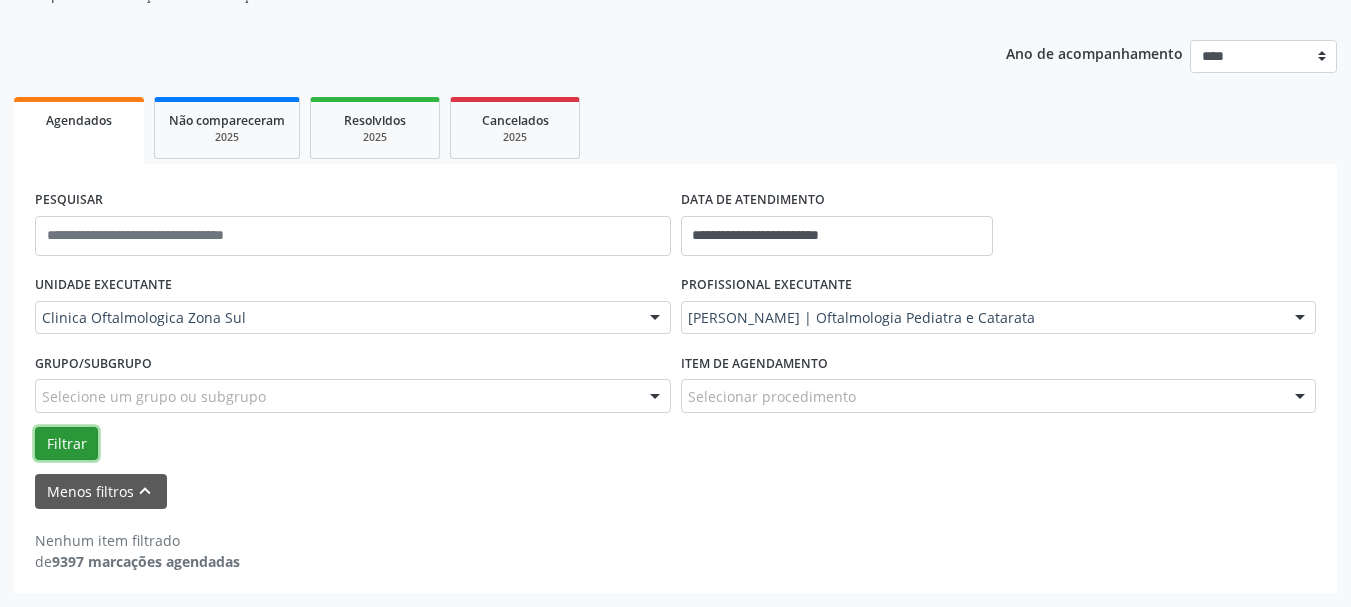 click on "Filtrar" at bounding box center (66, 444) 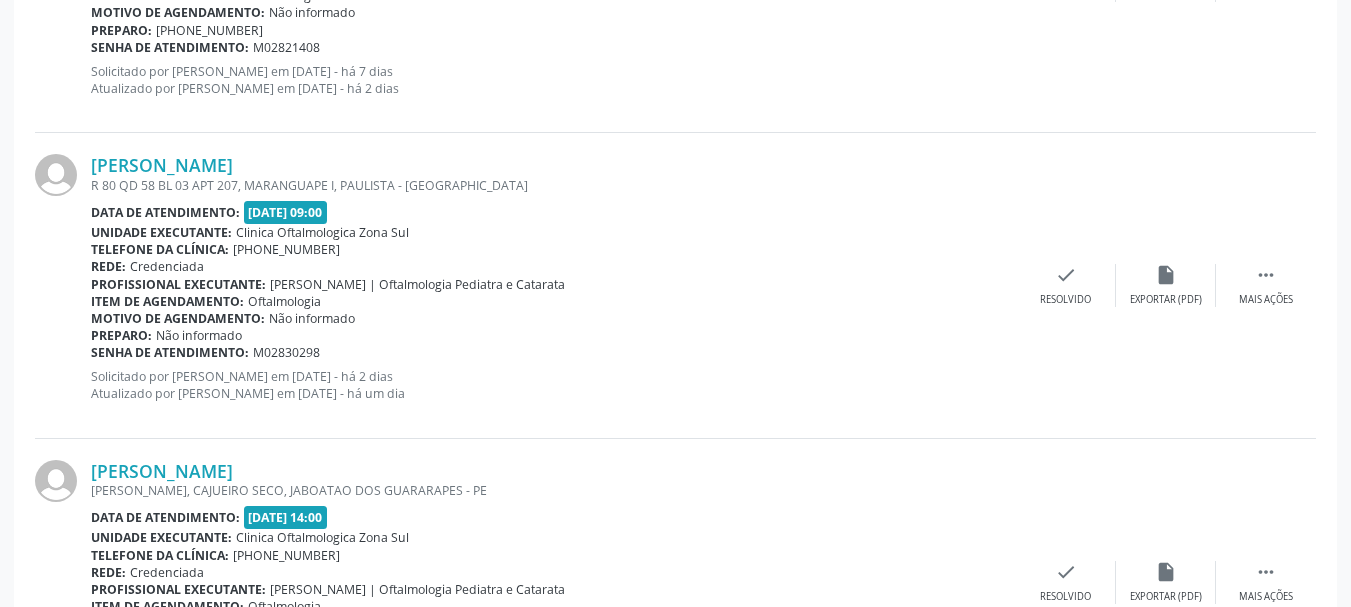 scroll, scrollTop: 1266, scrollLeft: 0, axis: vertical 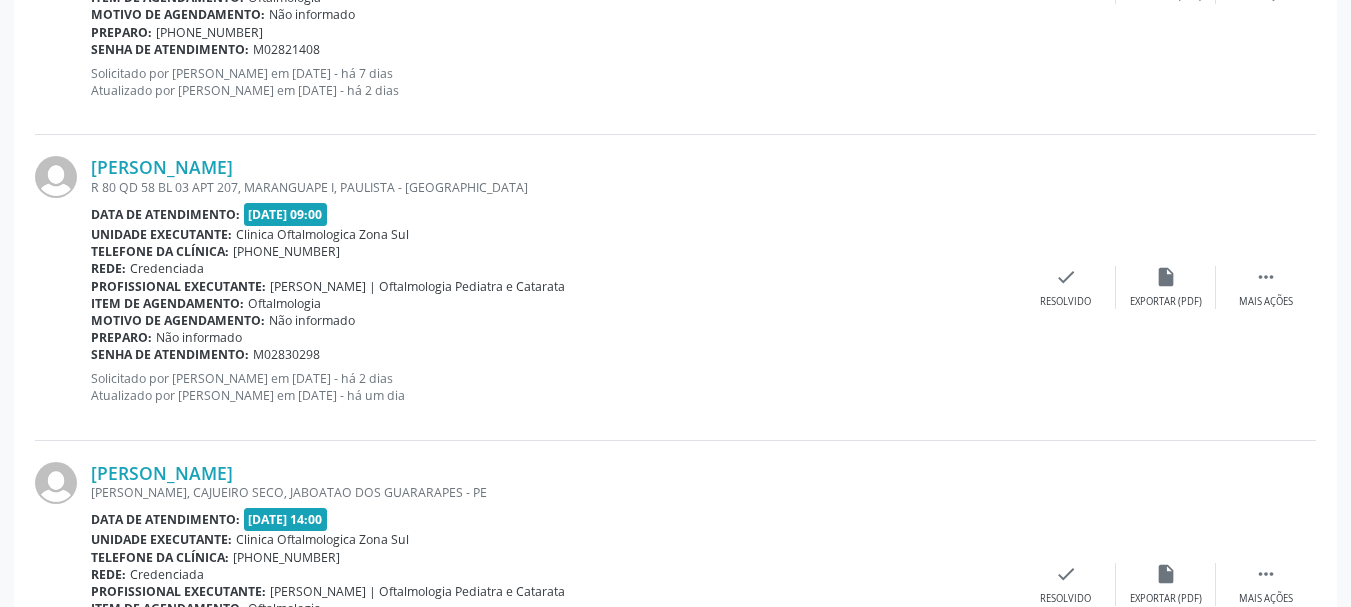 drag, startPoint x: 83, startPoint y: 156, endPoint x: 390, endPoint y: 162, distance: 307.05862 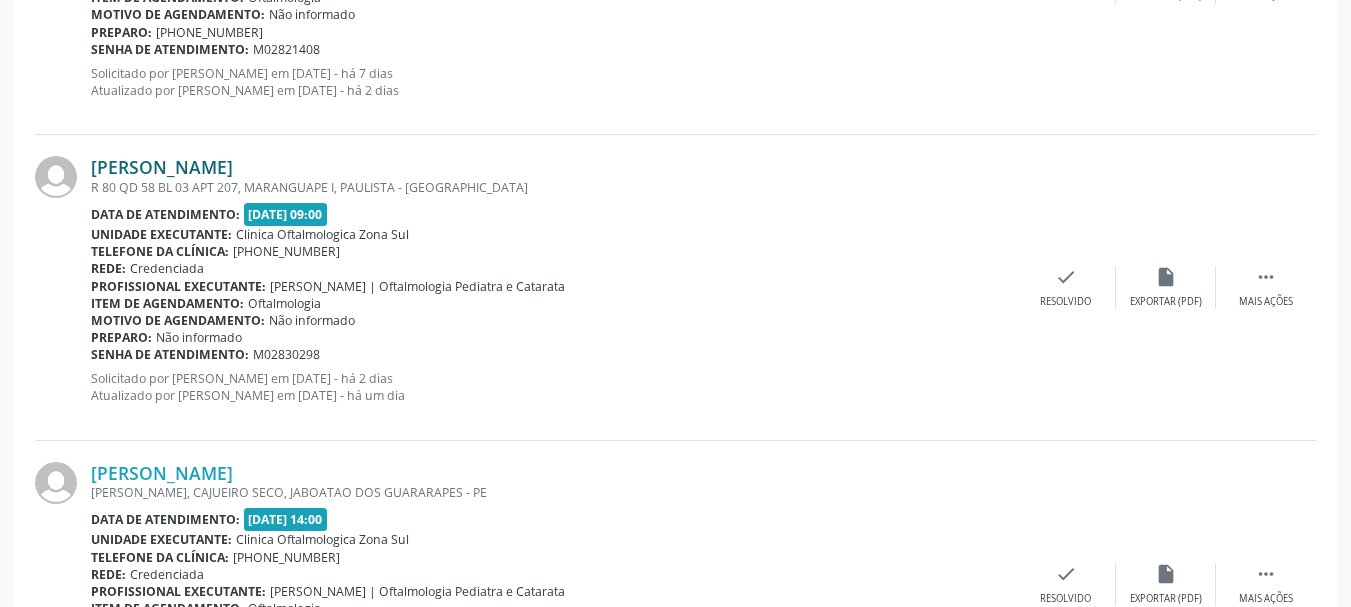 click on "[PERSON_NAME]" at bounding box center (162, 167) 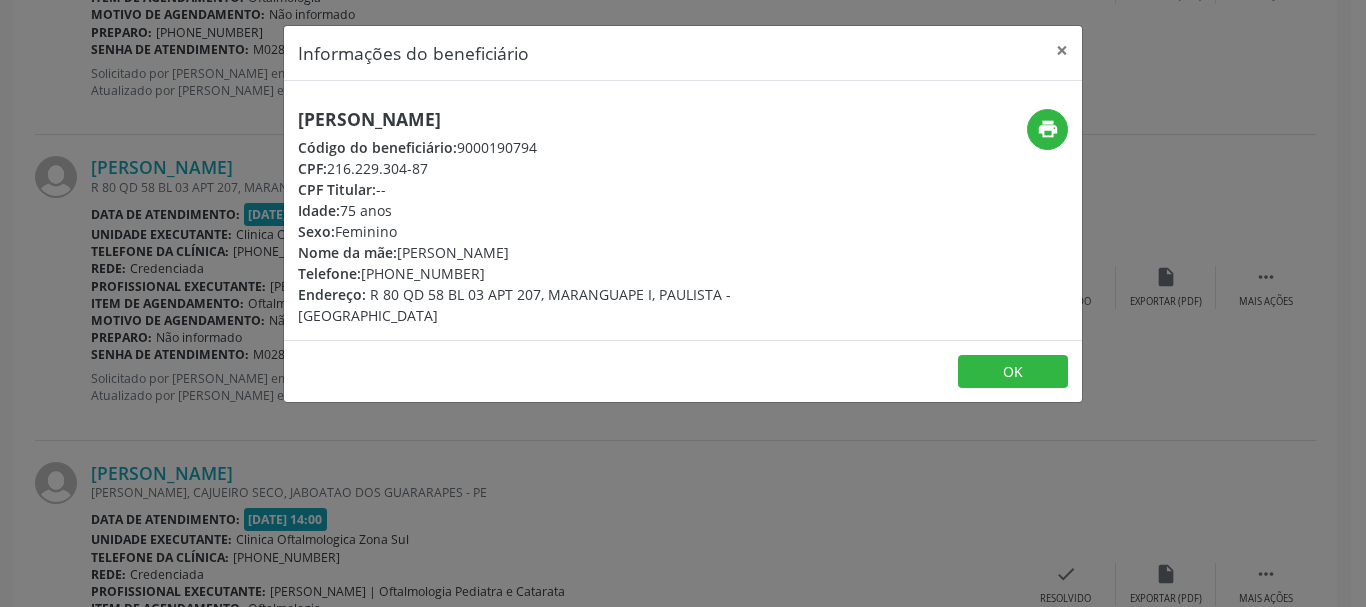 click on "CPF:
216.229.304-87" at bounding box center (550, 168) 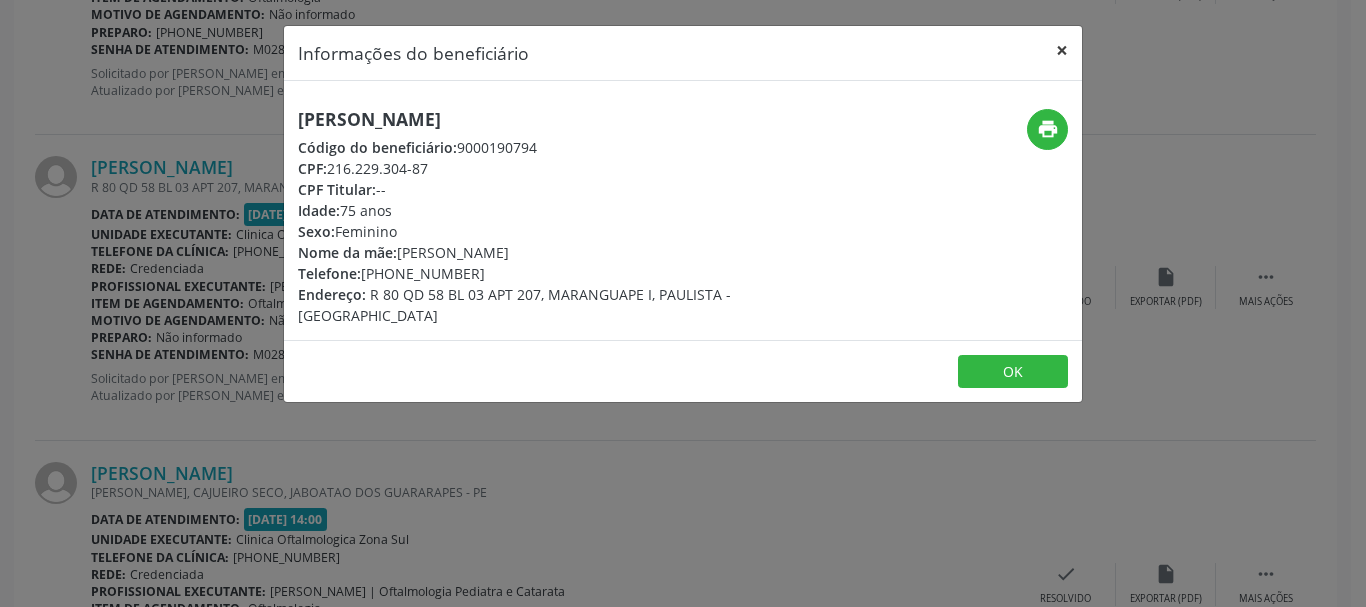 click on "×" at bounding box center [1062, 50] 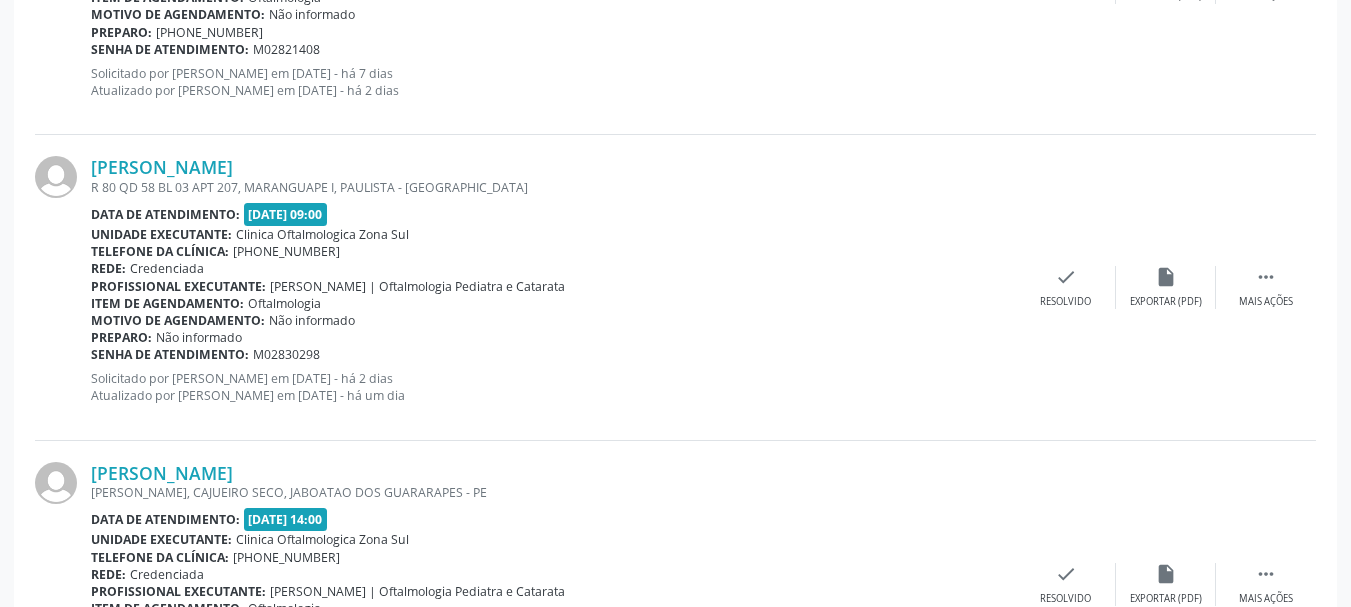 copy on "nha de atendimento:
M02830298" 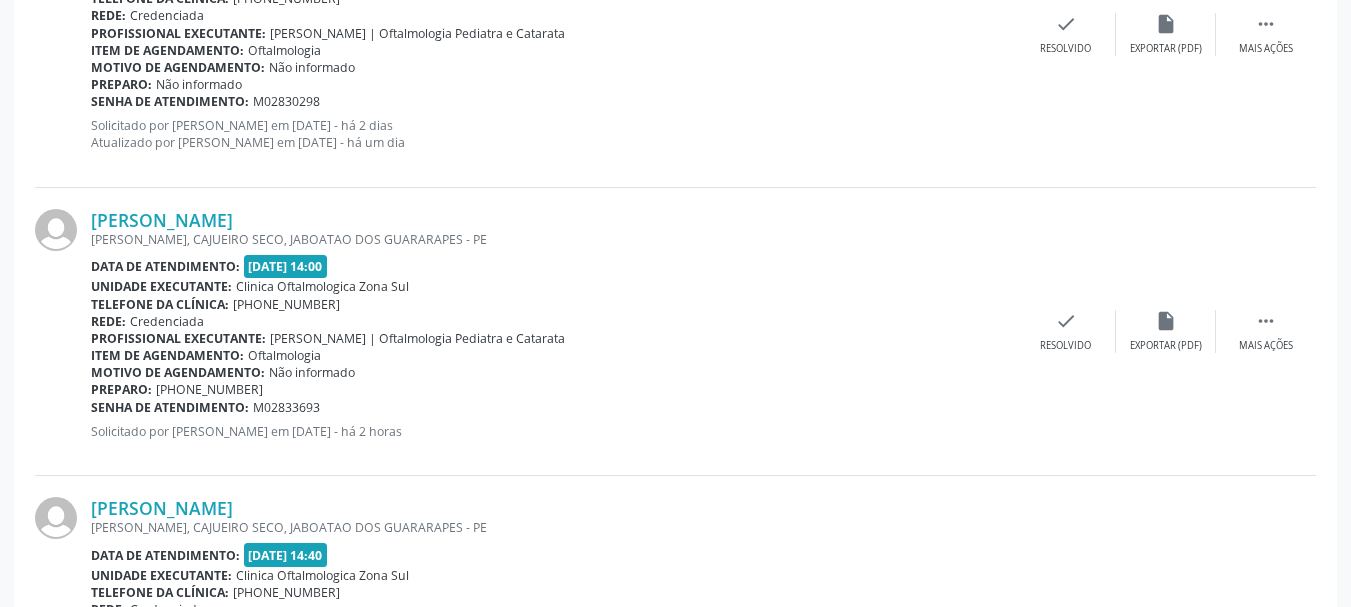 scroll, scrollTop: 1566, scrollLeft: 0, axis: vertical 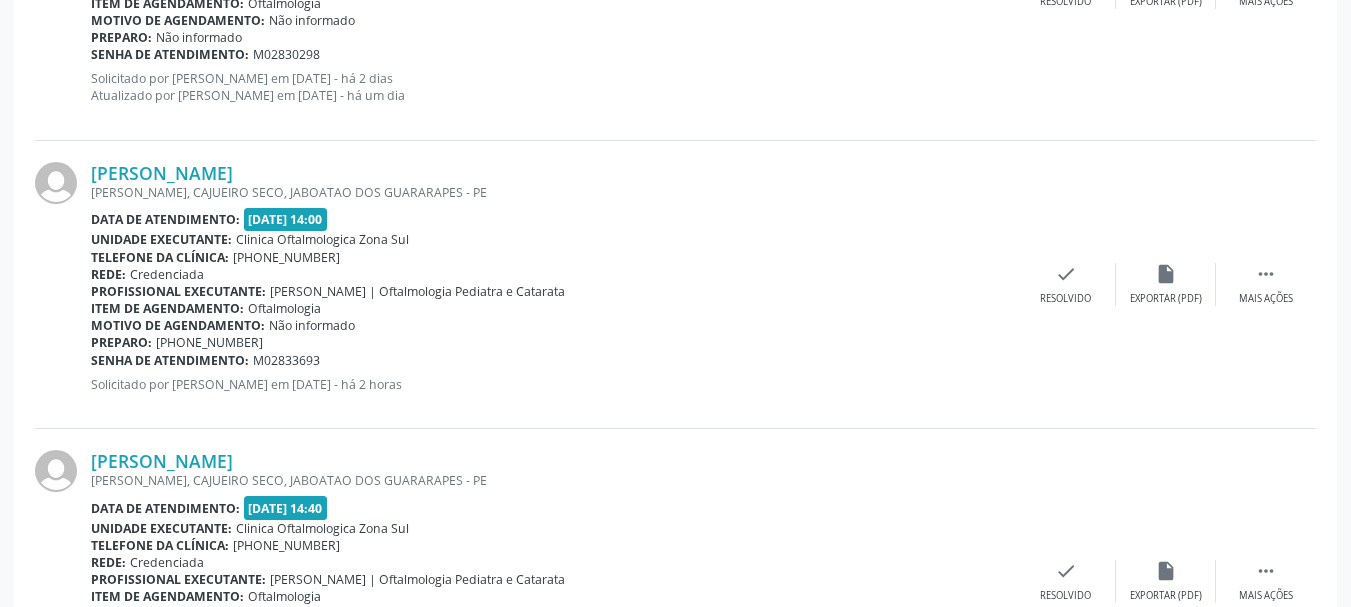 copy on "[PERSON_NAME]" 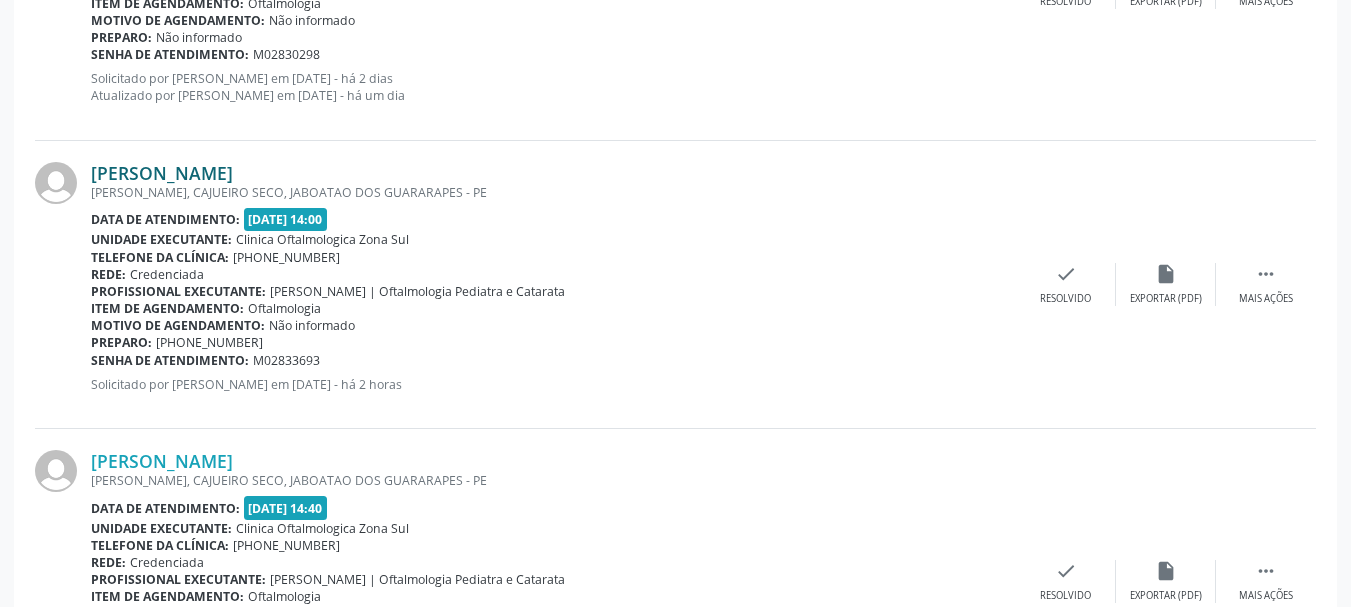 click on "[PERSON_NAME]" at bounding box center [162, 173] 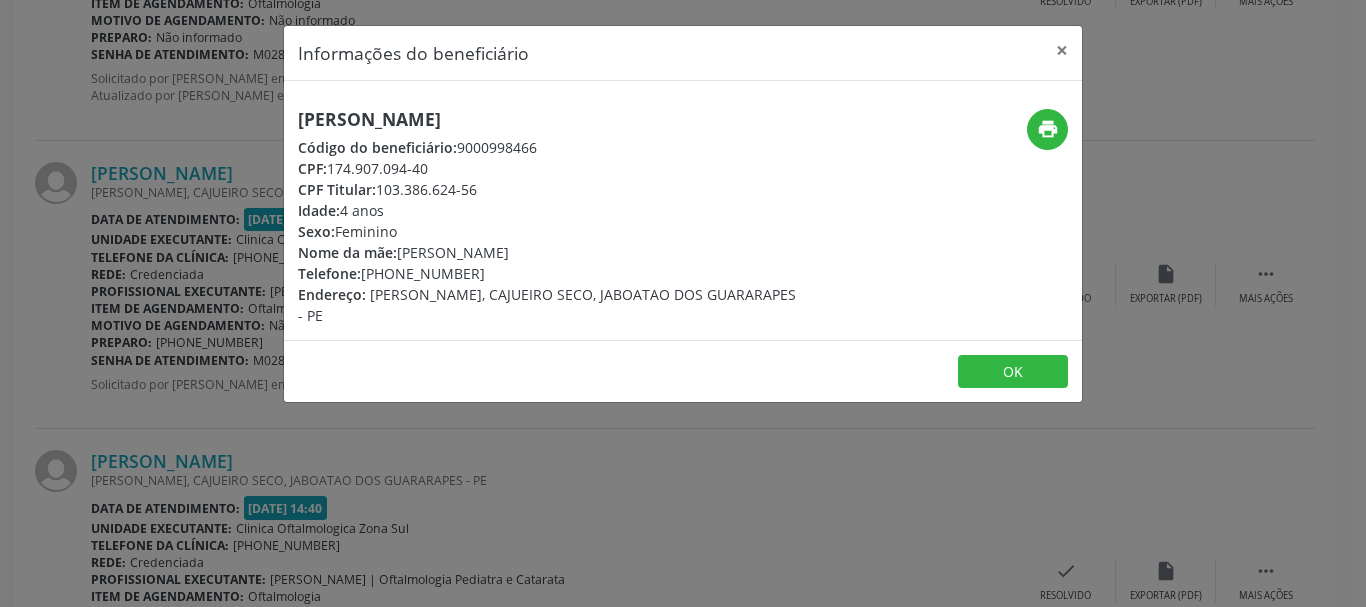 copy on "174.907.094-40" 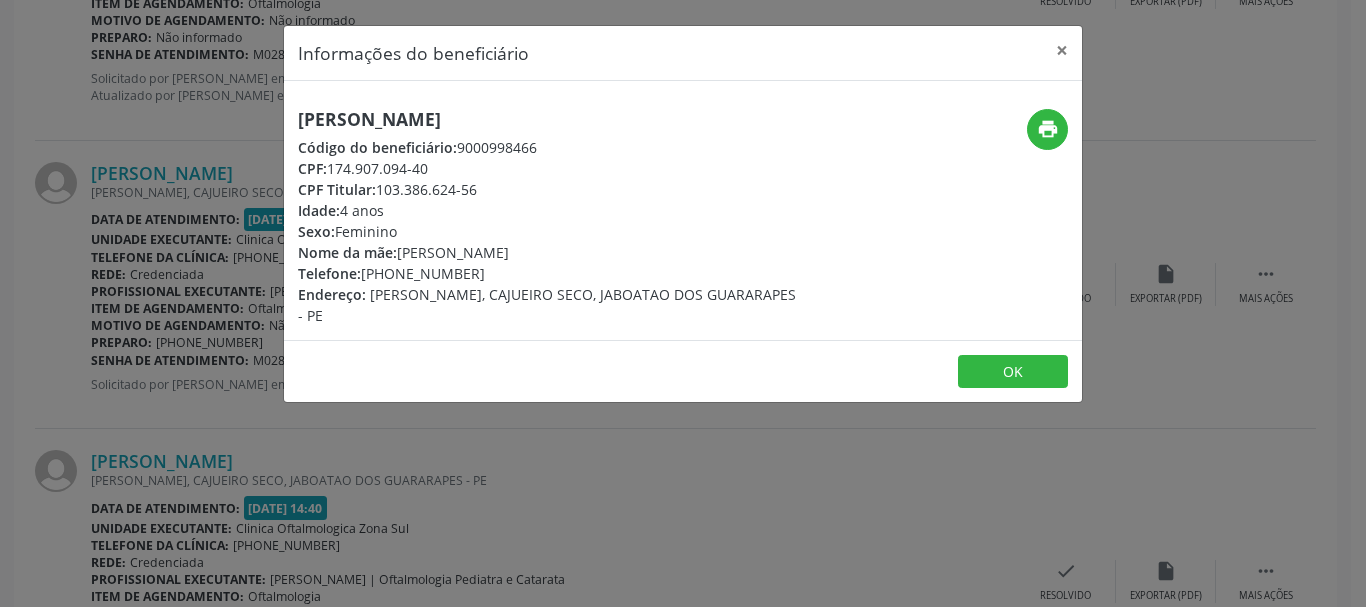 drag, startPoint x: 370, startPoint y: 275, endPoint x: 508, endPoint y: 266, distance: 138.29317 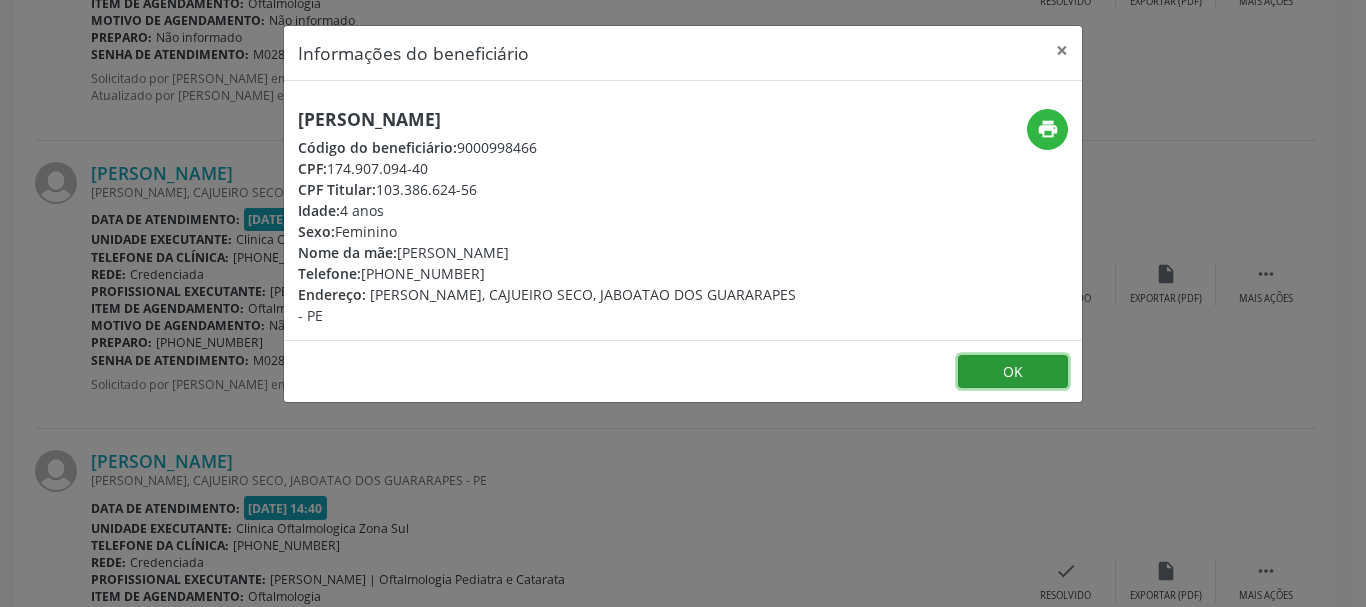 click on "OK" at bounding box center [1013, 372] 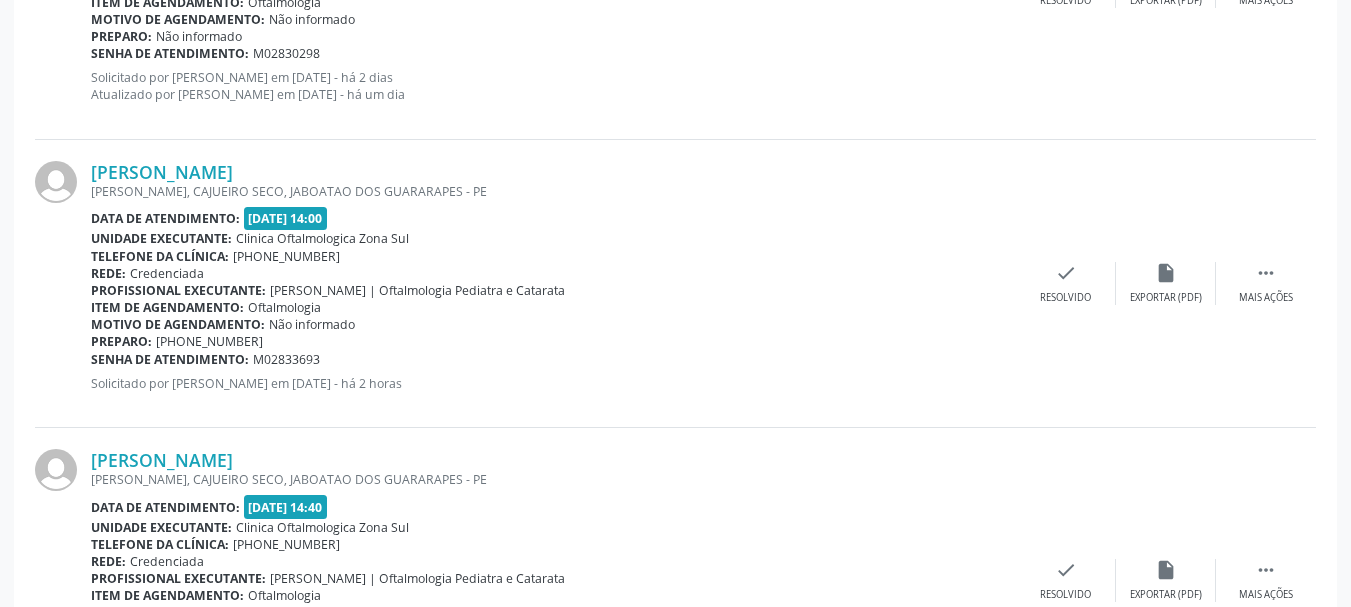 scroll, scrollTop: 1566, scrollLeft: 0, axis: vertical 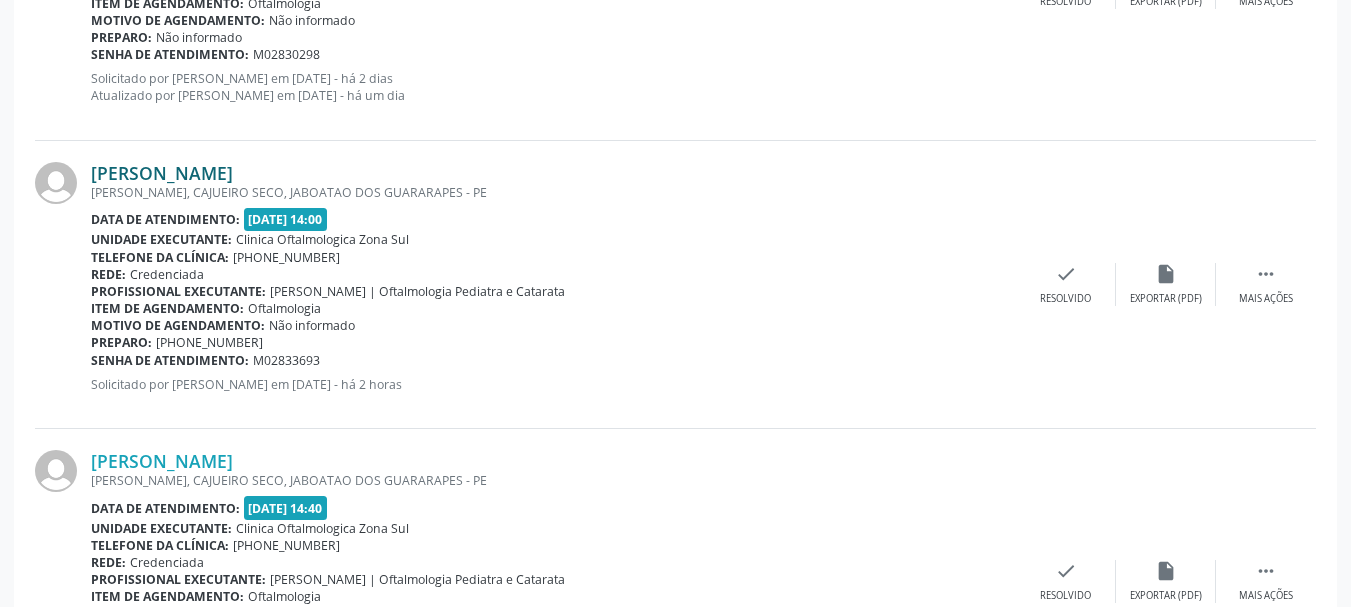 click on "[PERSON_NAME]" at bounding box center (162, 173) 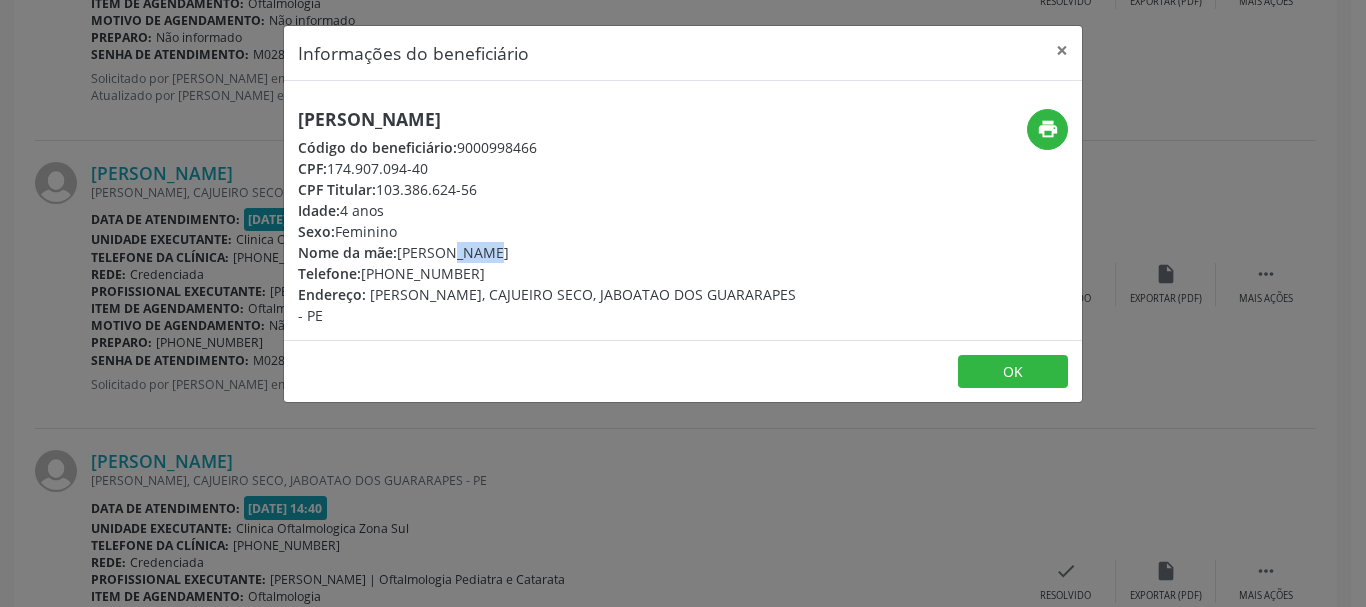 drag, startPoint x: 401, startPoint y: 255, endPoint x: 437, endPoint y: 256, distance: 36.013885 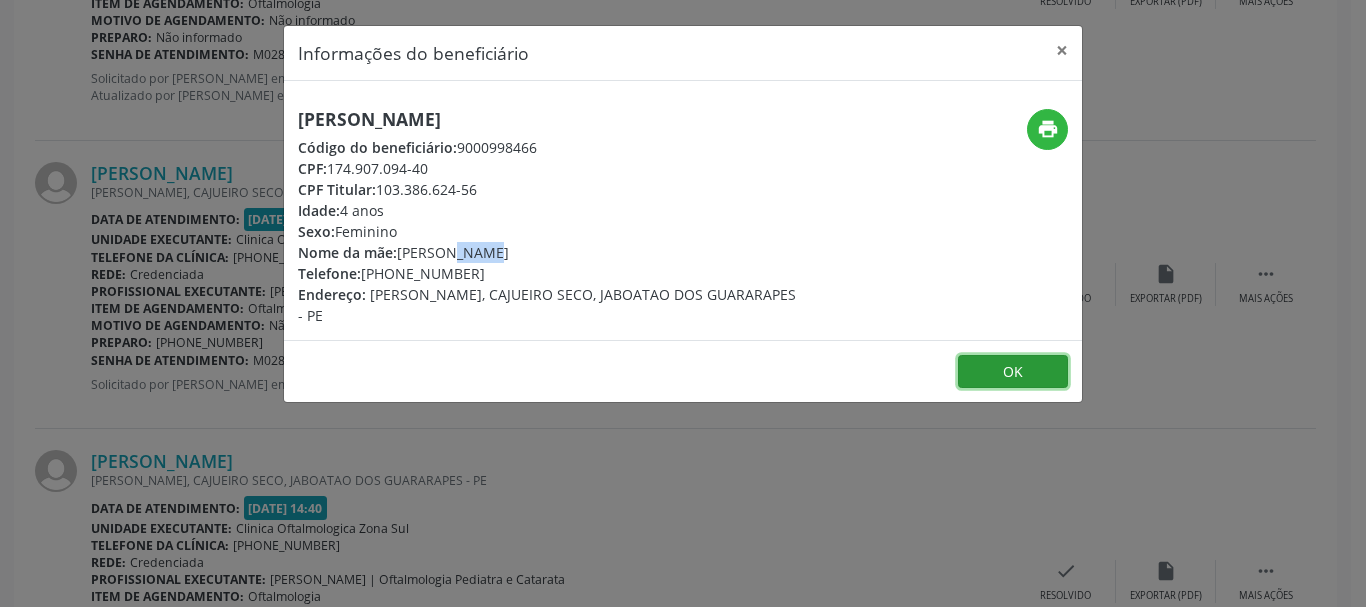 click on "OK" at bounding box center [1013, 372] 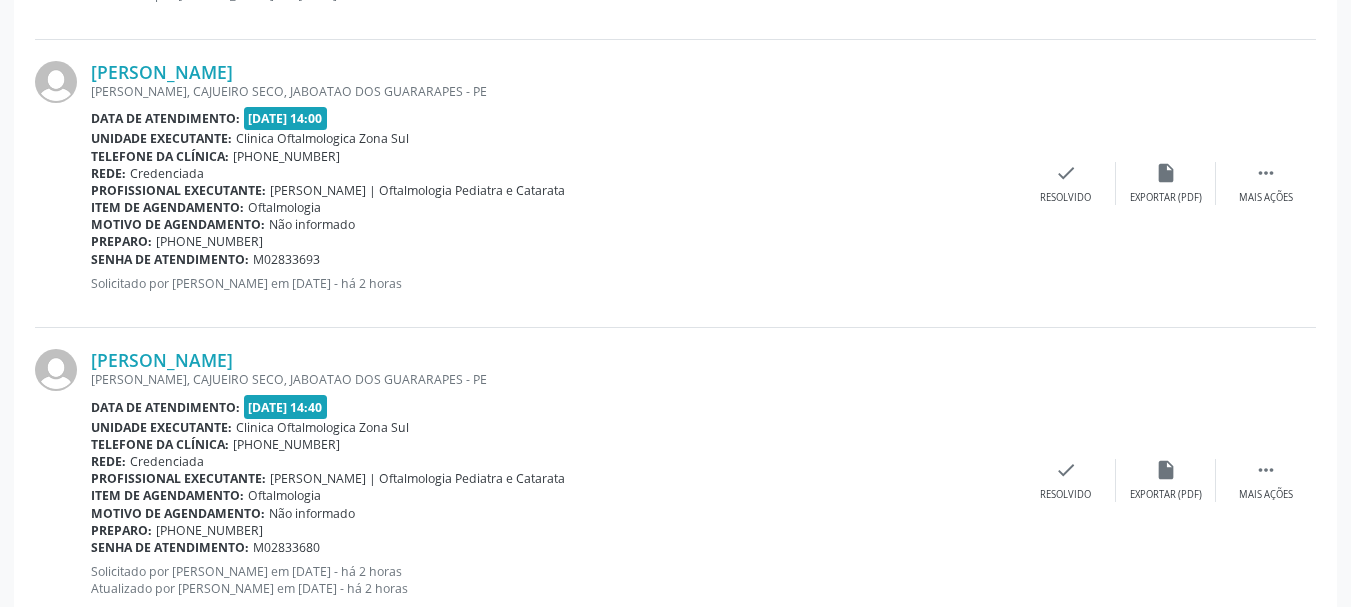 scroll, scrollTop: 1866, scrollLeft: 0, axis: vertical 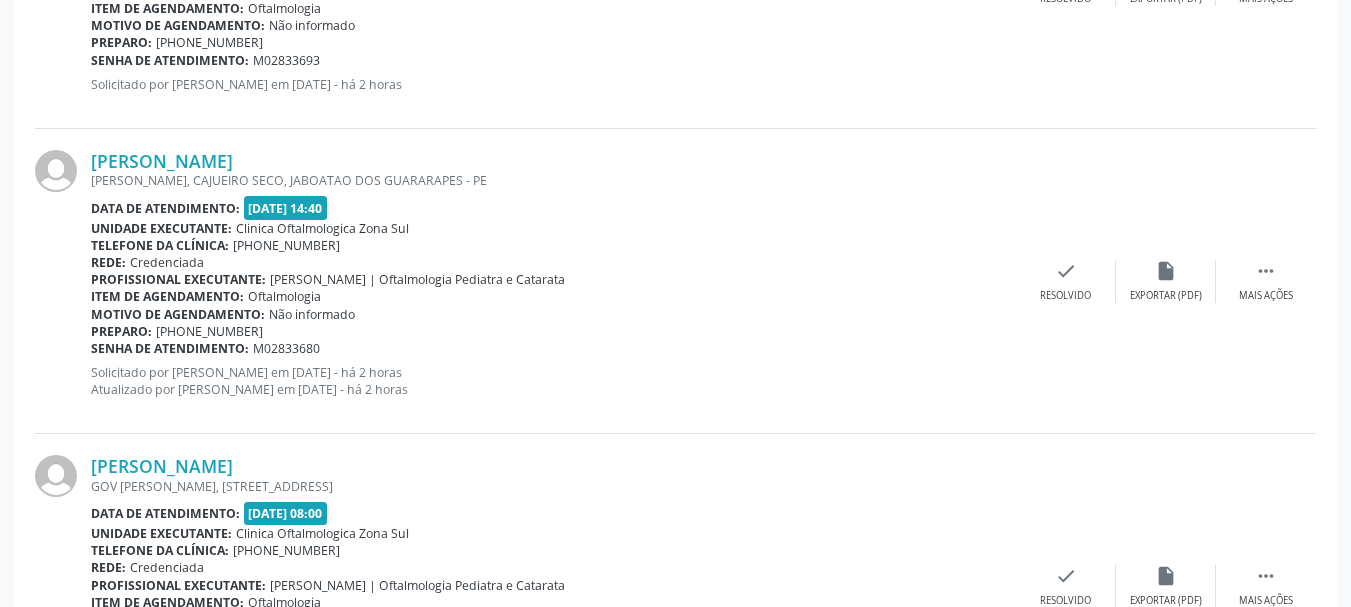 drag, startPoint x: 88, startPoint y: 162, endPoint x: 356, endPoint y: 152, distance: 268.1865 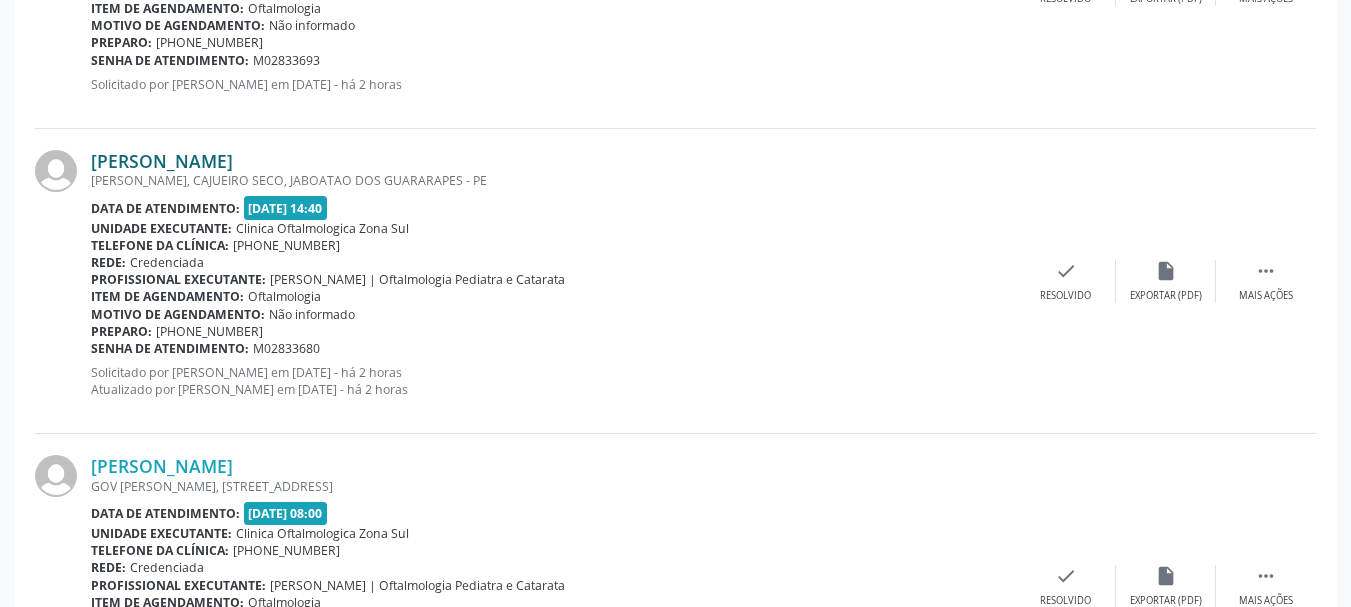 click on "[PERSON_NAME]" at bounding box center [162, 161] 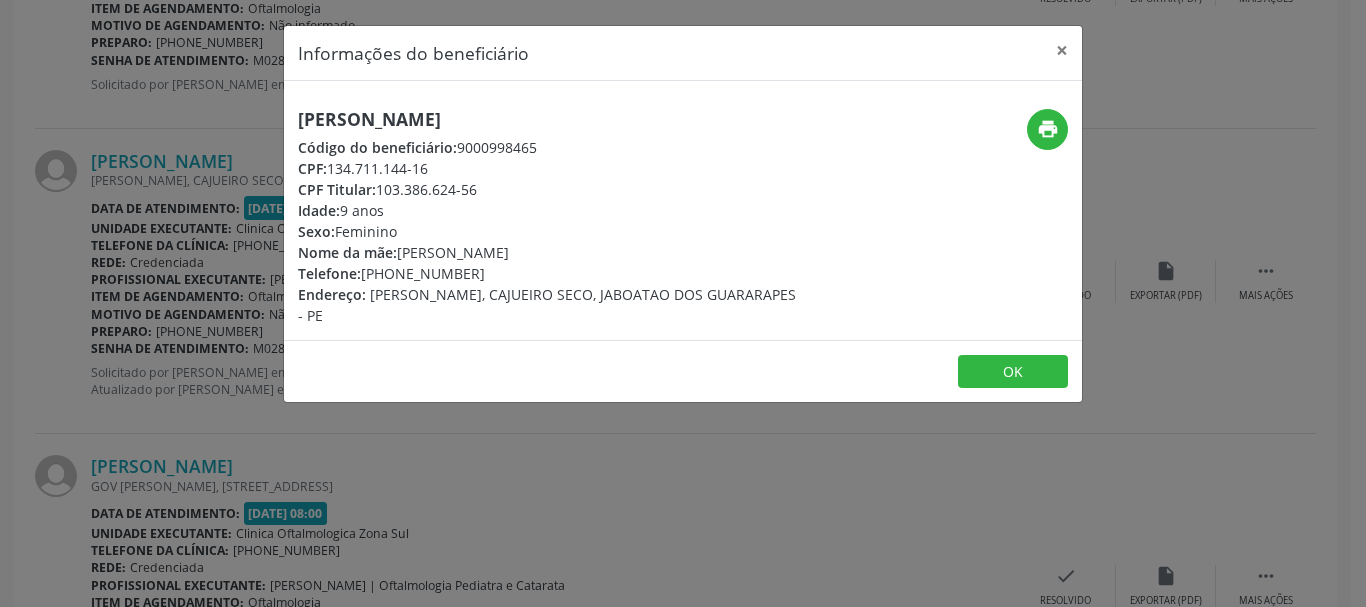 drag, startPoint x: 333, startPoint y: 163, endPoint x: 450, endPoint y: 164, distance: 117.00427 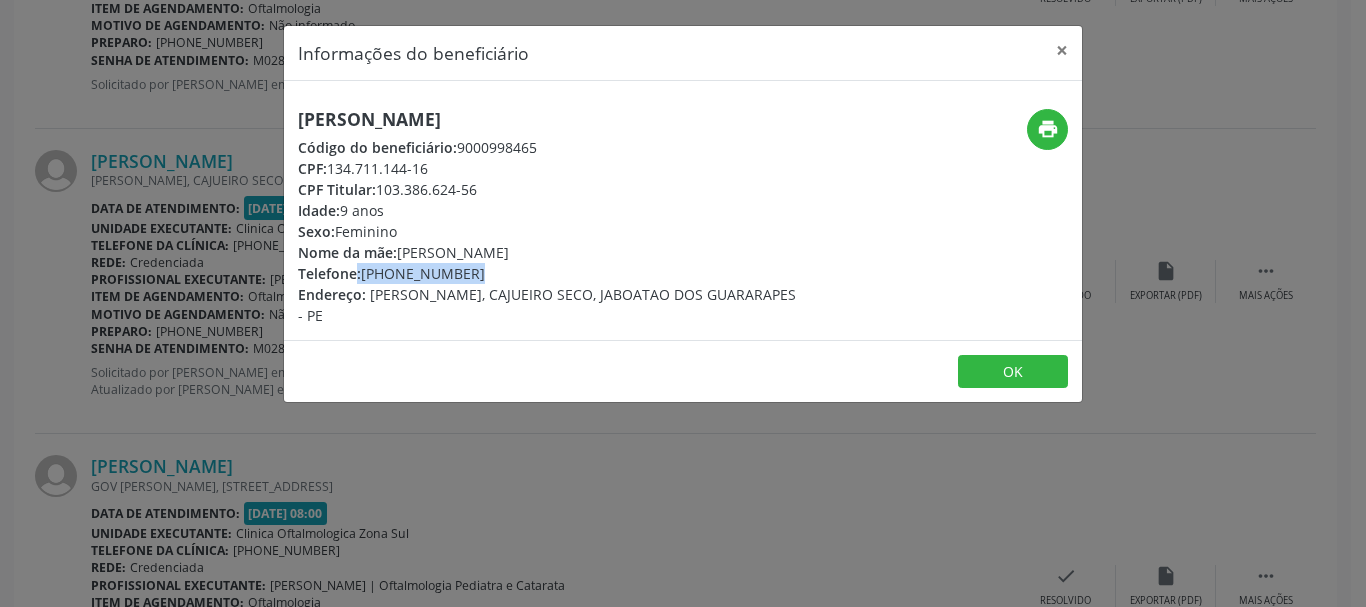 click on "Telefone:
[PHONE_NUMBER]" at bounding box center [550, 273] 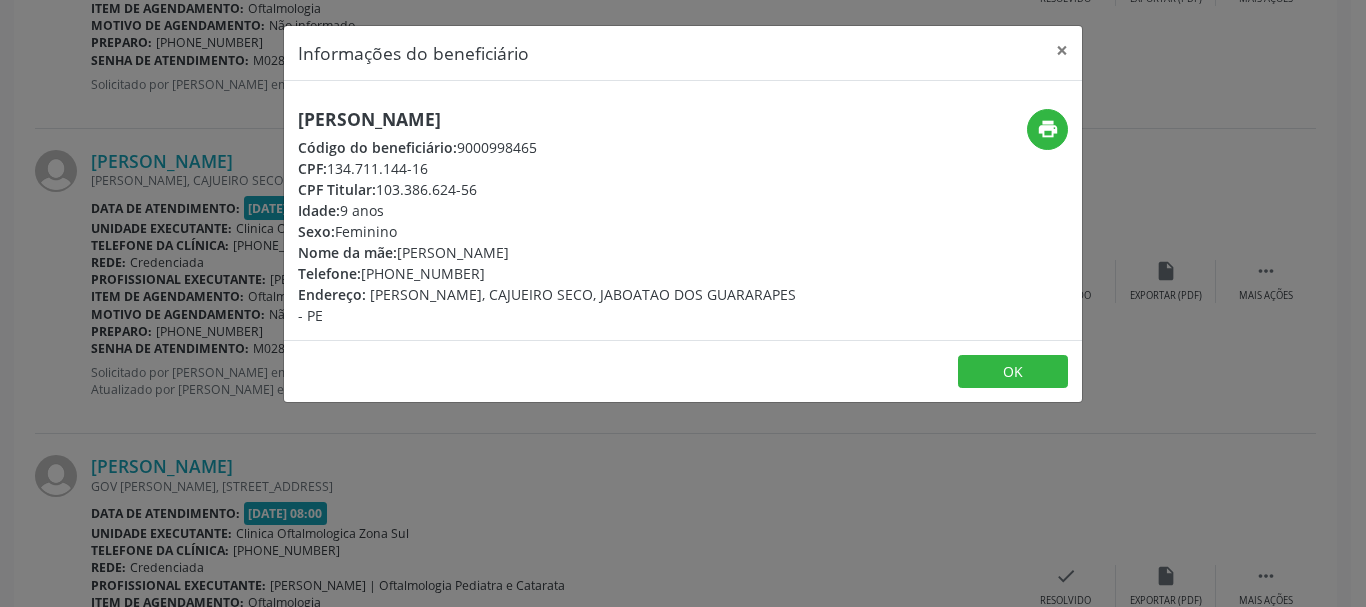 drag, startPoint x: 366, startPoint y: 272, endPoint x: 476, endPoint y: 274, distance: 110.01818 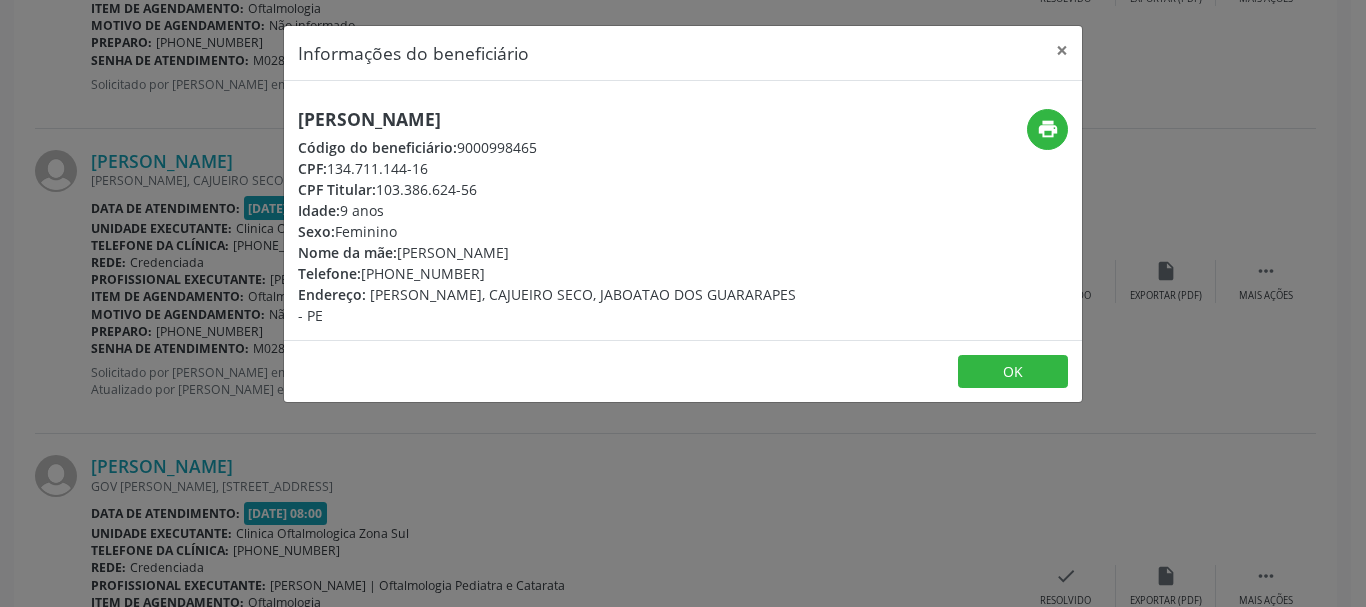 click on "Nome da mãe:
[PERSON_NAME]" at bounding box center [550, 252] 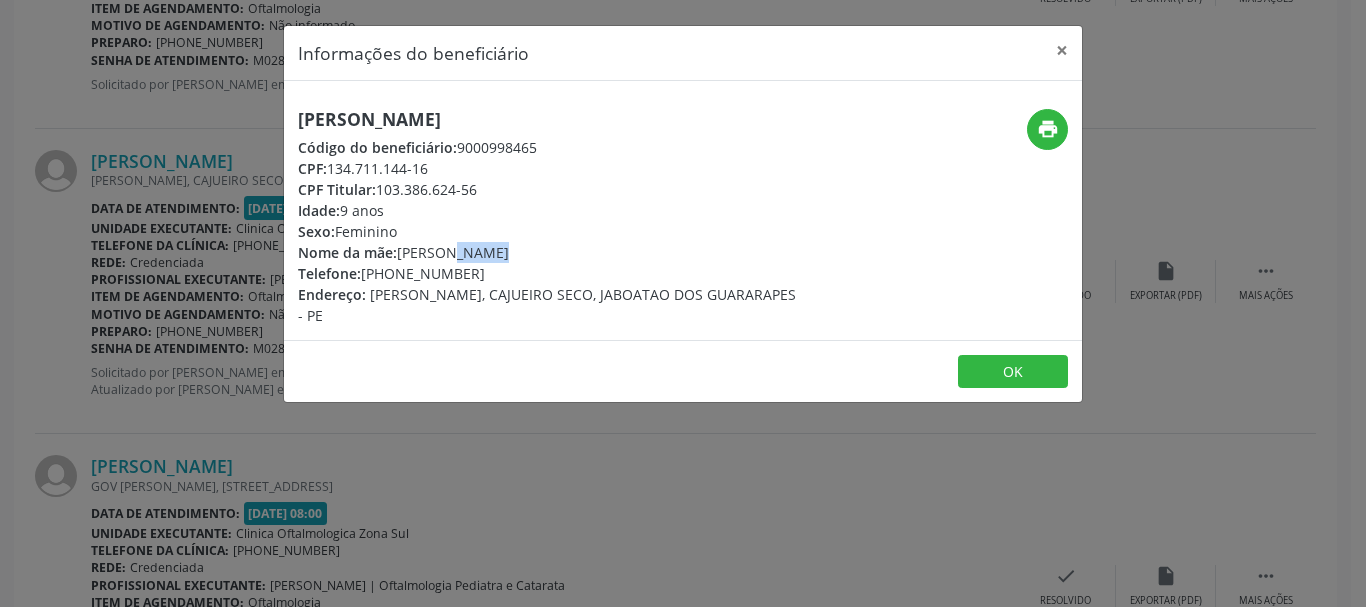 click on "Nome da mãe:
[PERSON_NAME]" at bounding box center [550, 252] 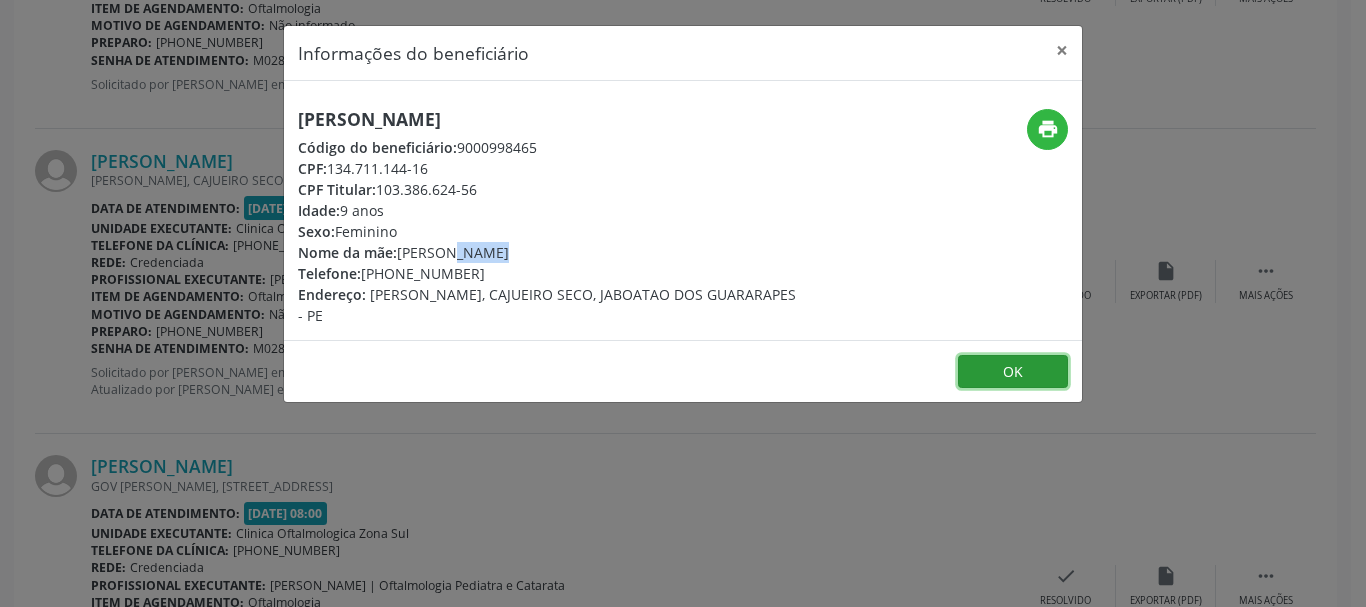 click on "OK" at bounding box center [1013, 372] 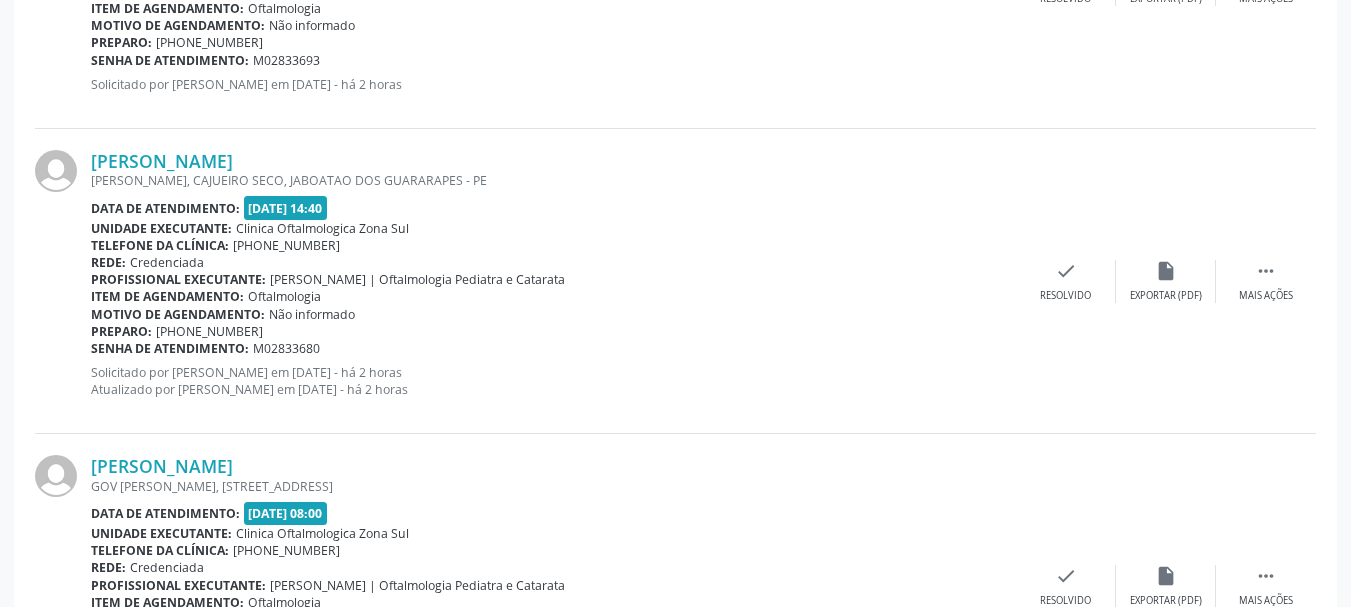 drag, startPoint x: 352, startPoint y: 342, endPoint x: 115, endPoint y: 315, distance: 238.53302 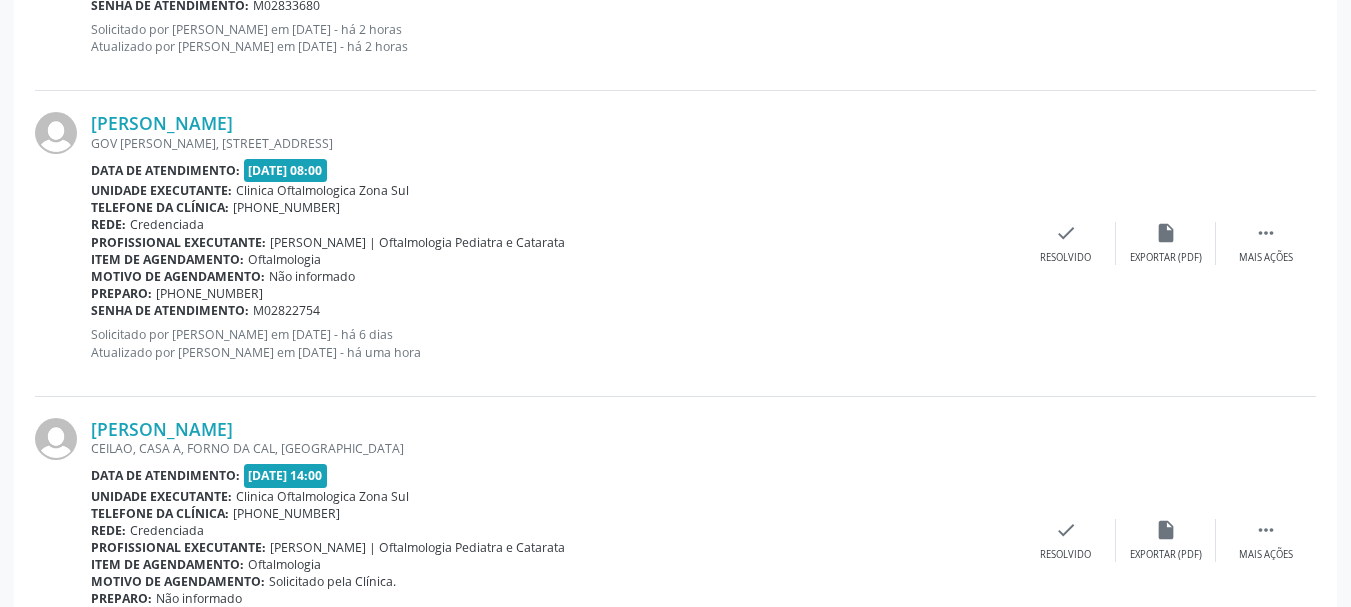 scroll, scrollTop: 2166, scrollLeft: 0, axis: vertical 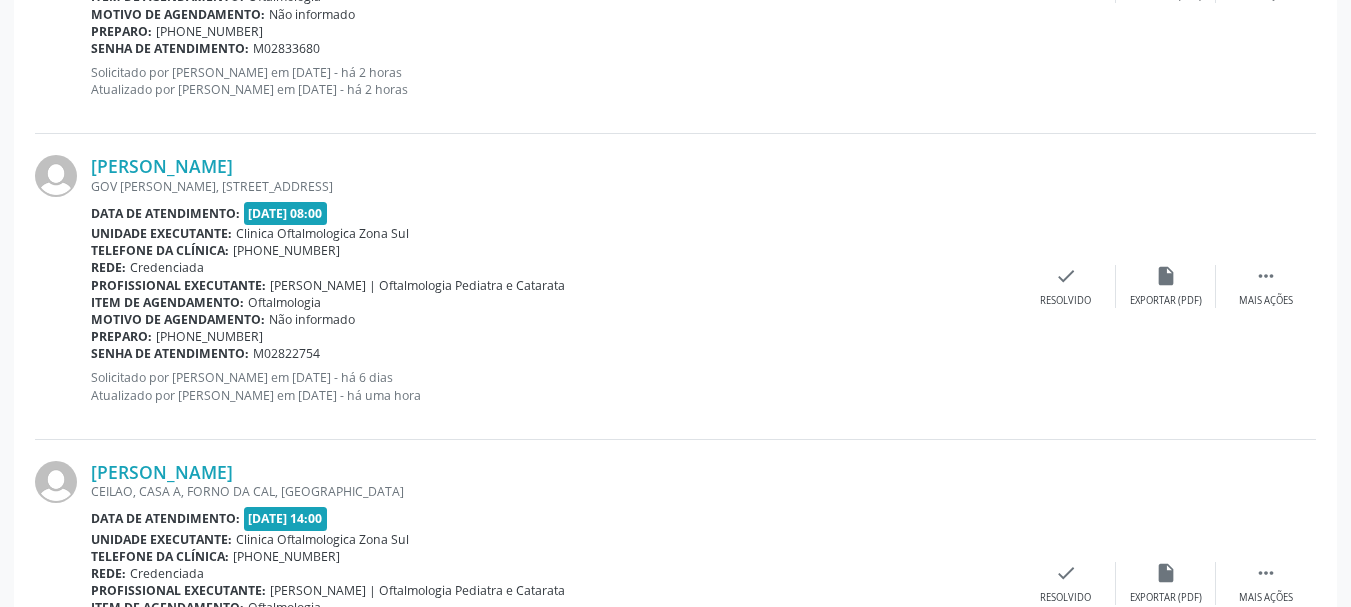 drag, startPoint x: 418, startPoint y: 169, endPoint x: 81, endPoint y: 170, distance: 337.0015 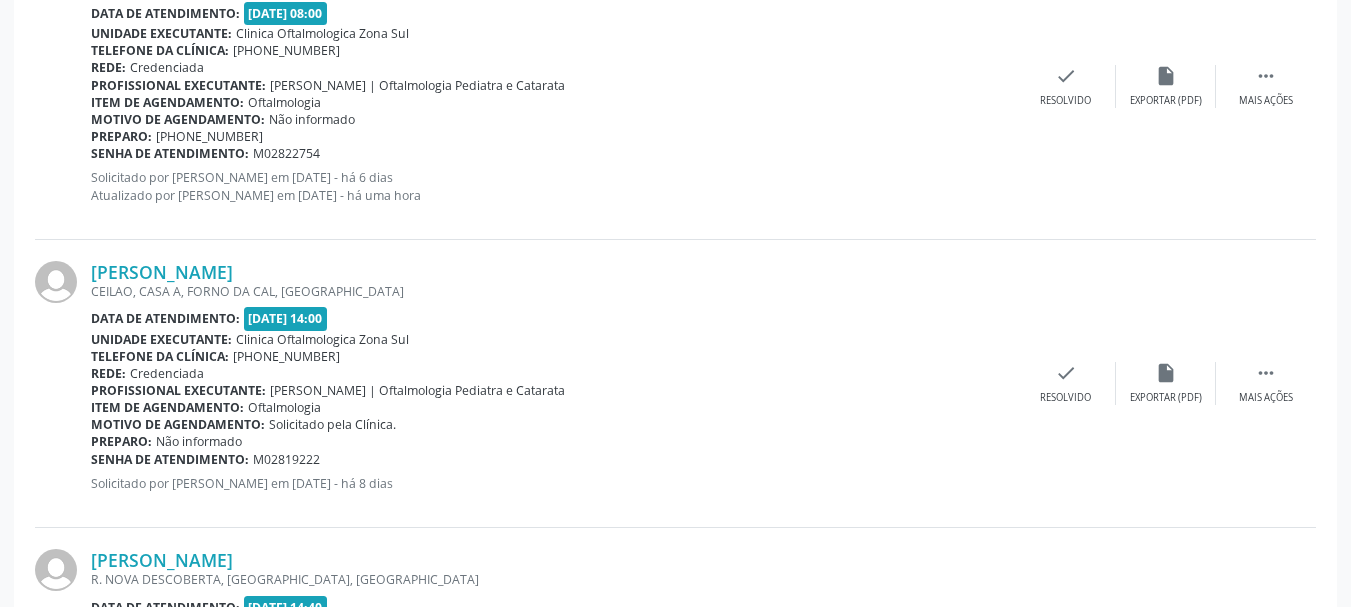 scroll, scrollTop: 2466, scrollLeft: 0, axis: vertical 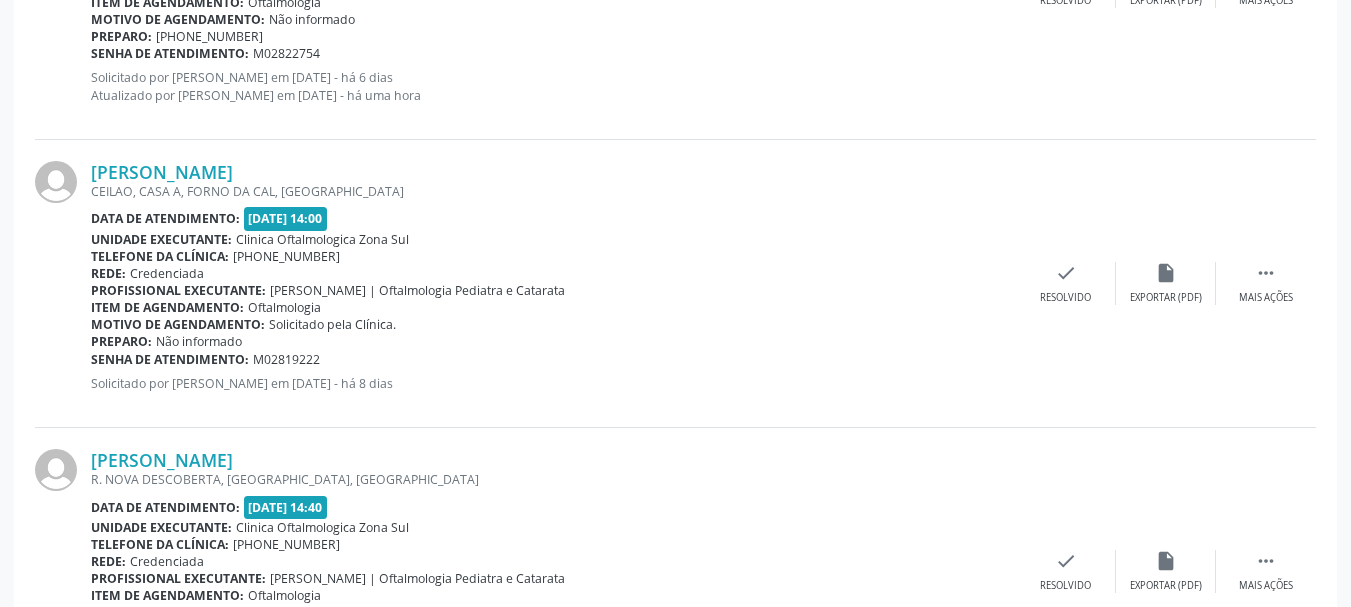 drag, startPoint x: 426, startPoint y: 172, endPoint x: 90, endPoint y: 141, distance: 337.42703 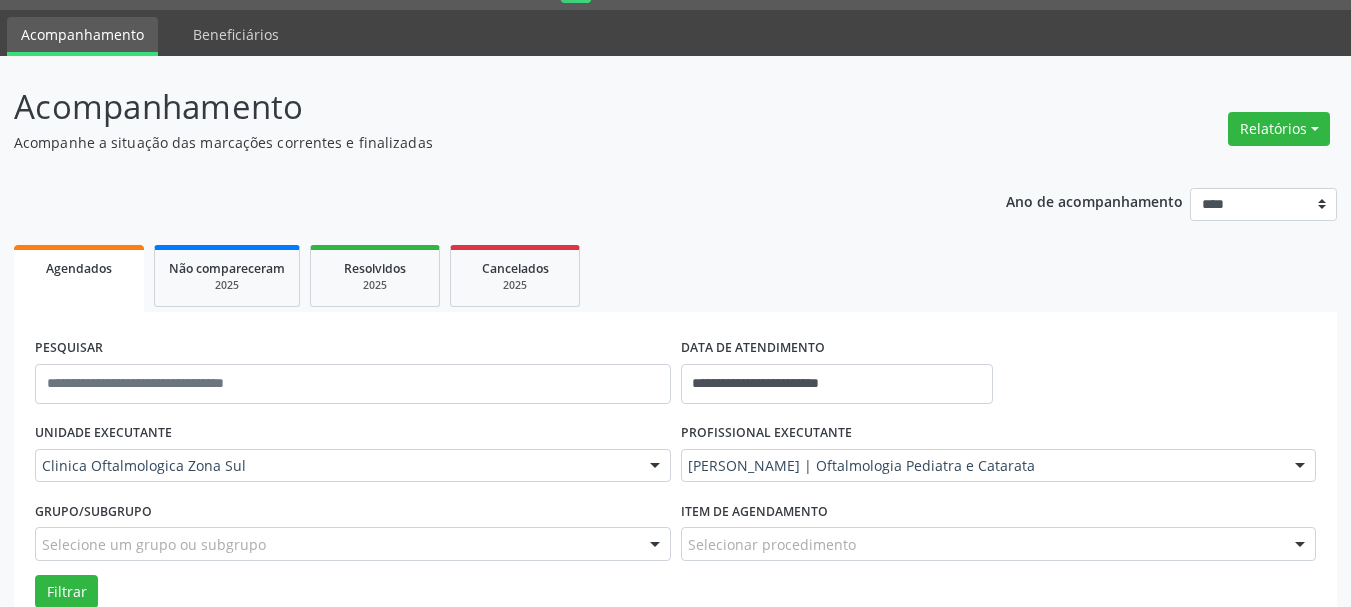 scroll, scrollTop: 0, scrollLeft: 0, axis: both 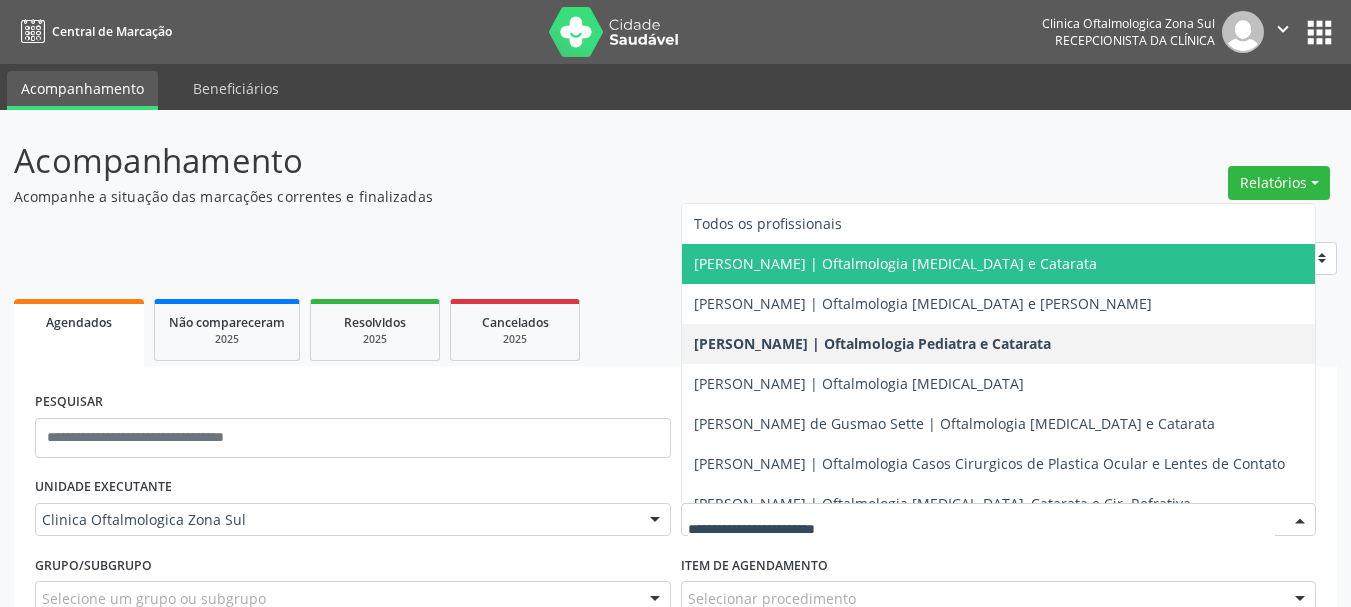 click on "[PERSON_NAME] | Oftalmologia [MEDICAL_DATA] e Catarata" at bounding box center (895, 263) 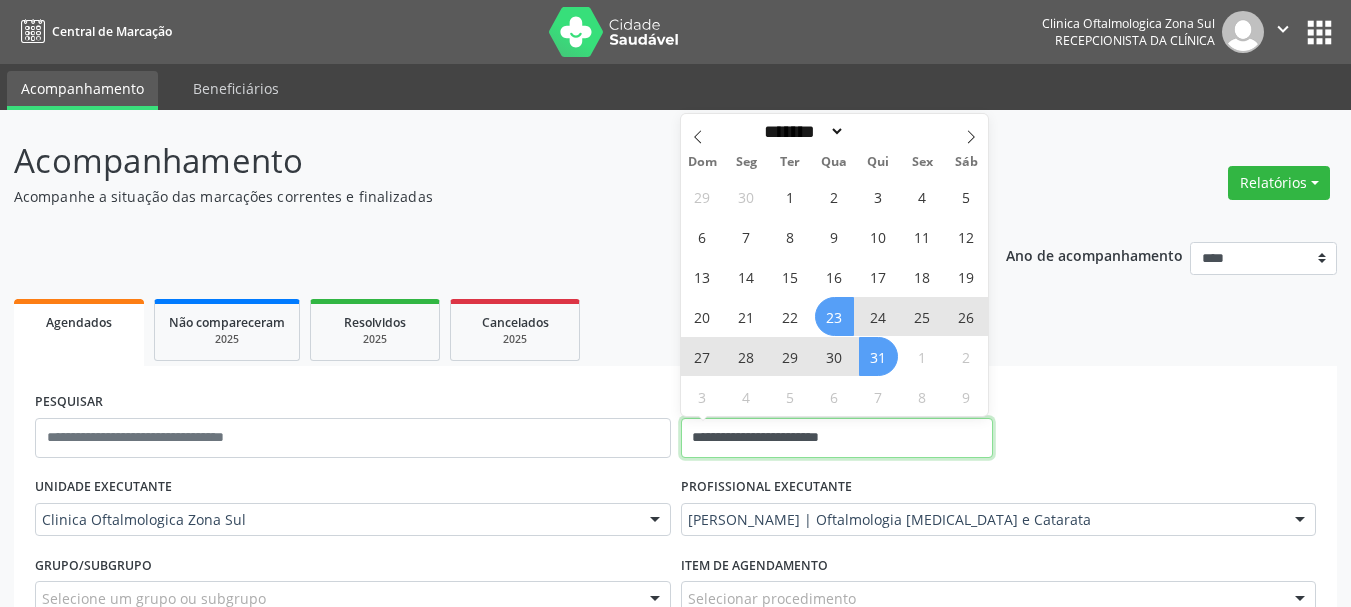 click on "**********" at bounding box center [837, 438] 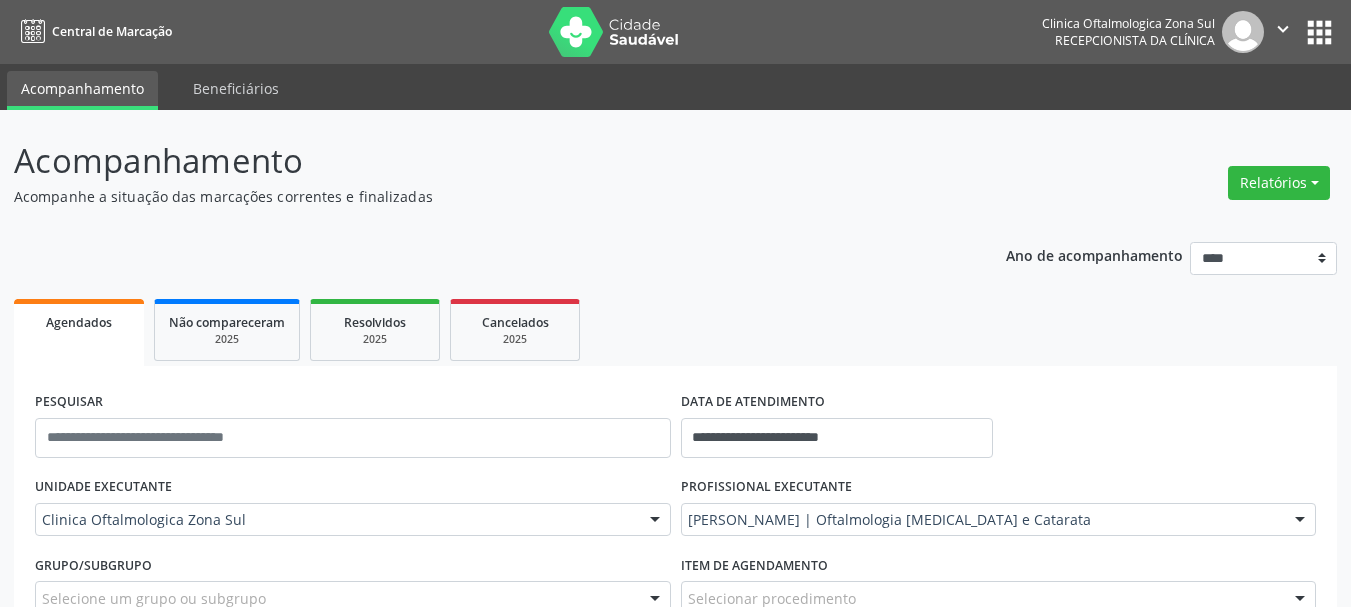 click on "Agendados   Não compareceram
2025
Resolvidos
2025
Cancelados
2025" at bounding box center [675, 330] 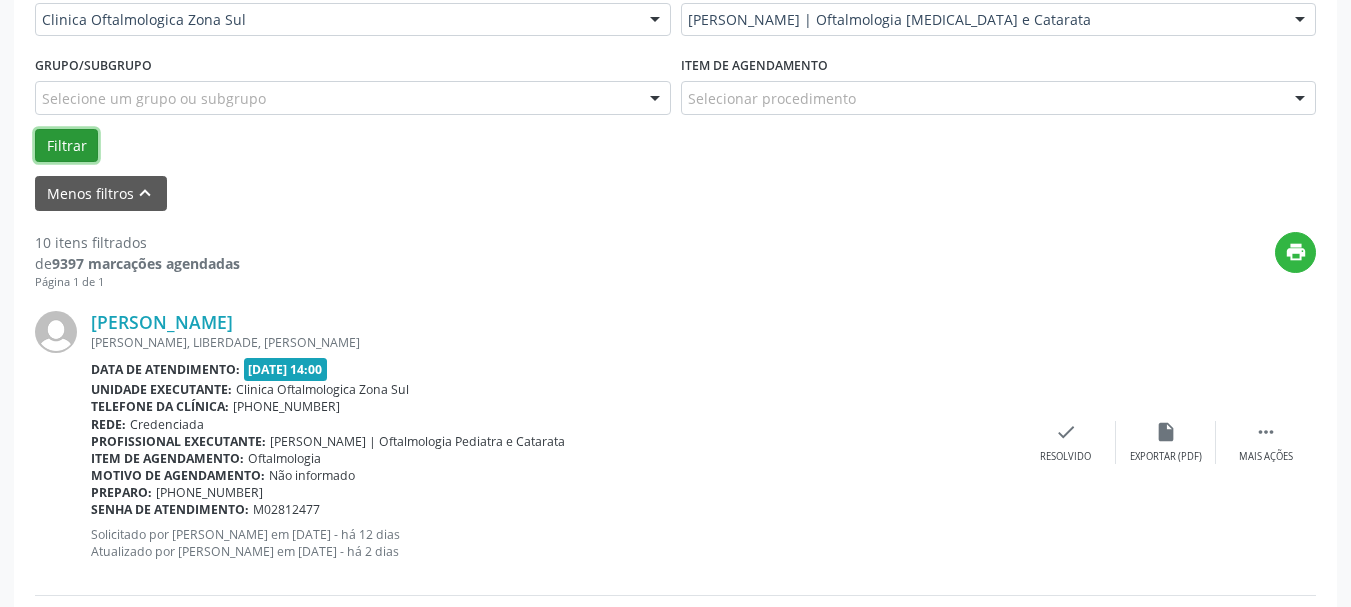 click on "Filtrar" at bounding box center (66, 146) 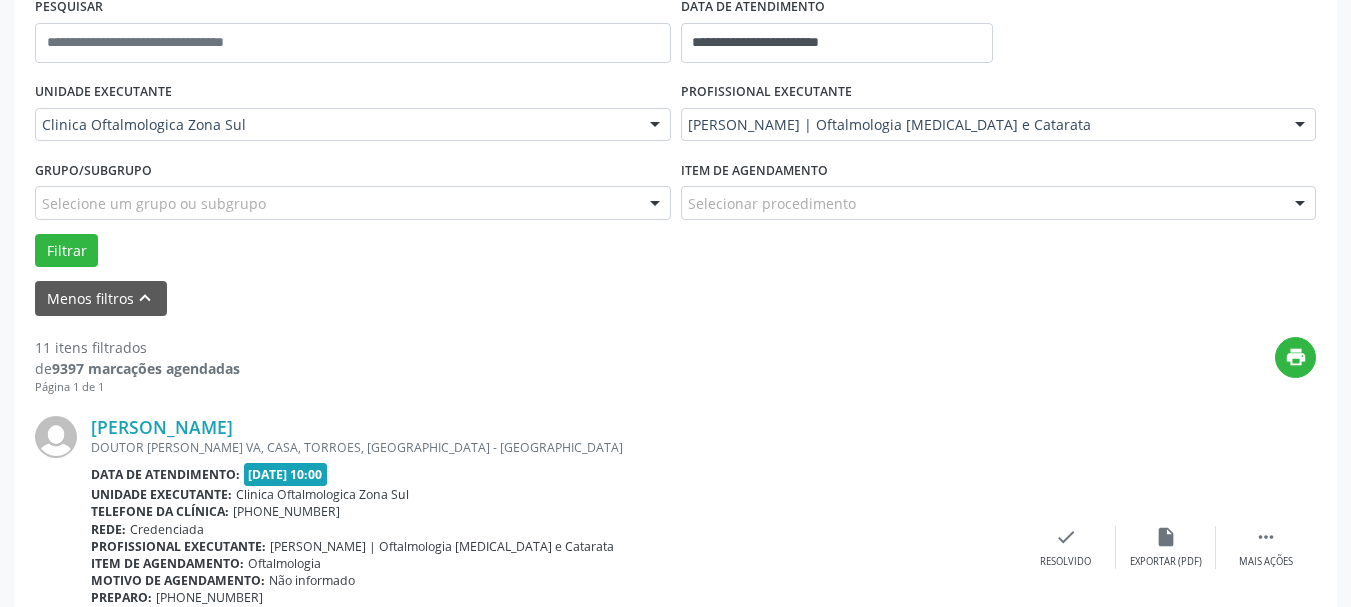 scroll, scrollTop: 300, scrollLeft: 0, axis: vertical 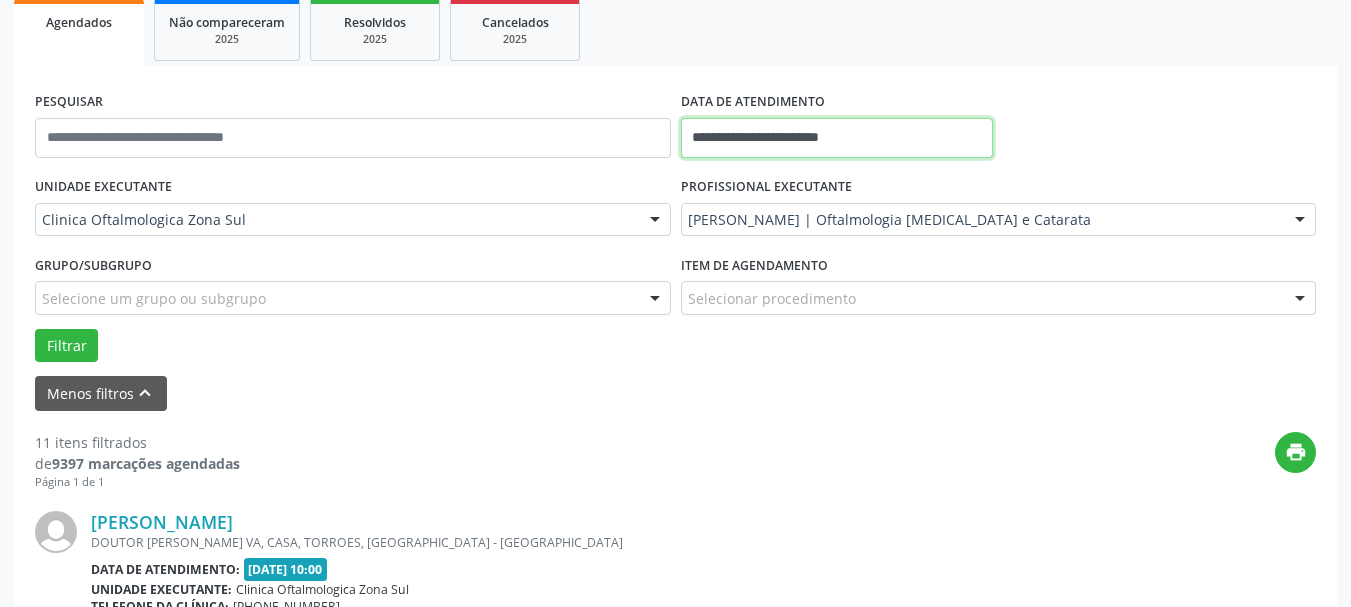 click on "**********" at bounding box center (675, 3) 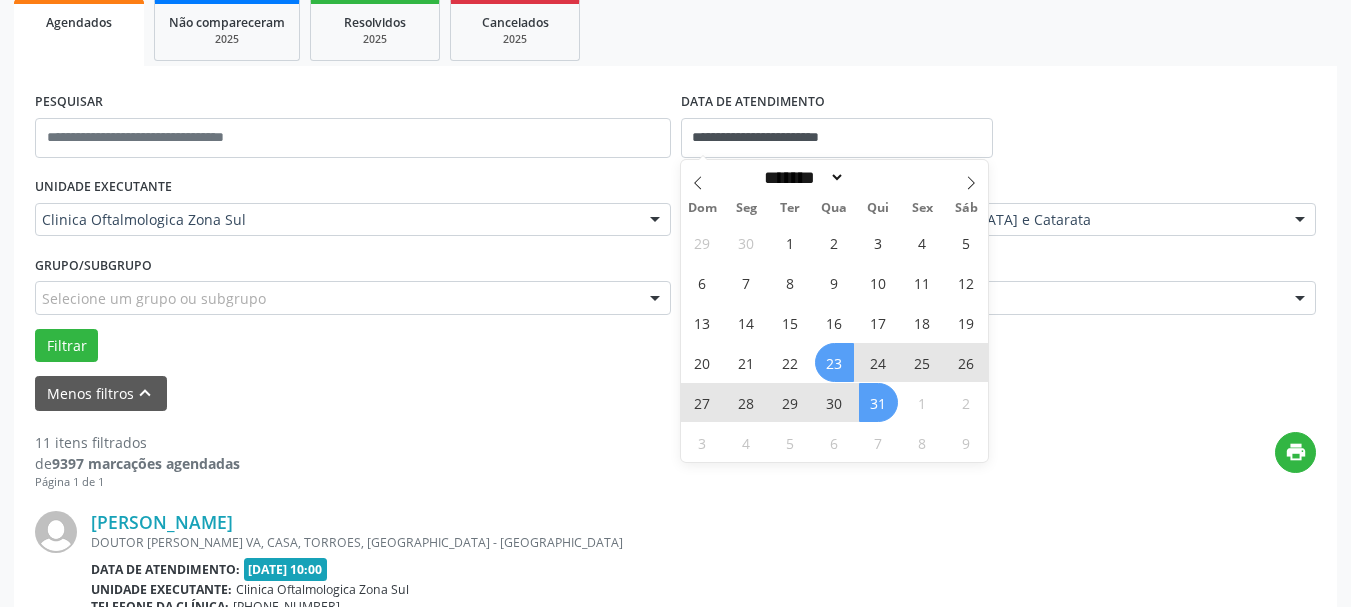 click on "29 30 1 2 3 4 5 6 7 8 9 10 11 12 13 14 15 16 17 18 19 20 21 22 23 24 25 26 27 28 29 30 31 1 2 3 4 5 6 7 8 9" at bounding box center (835, 342) 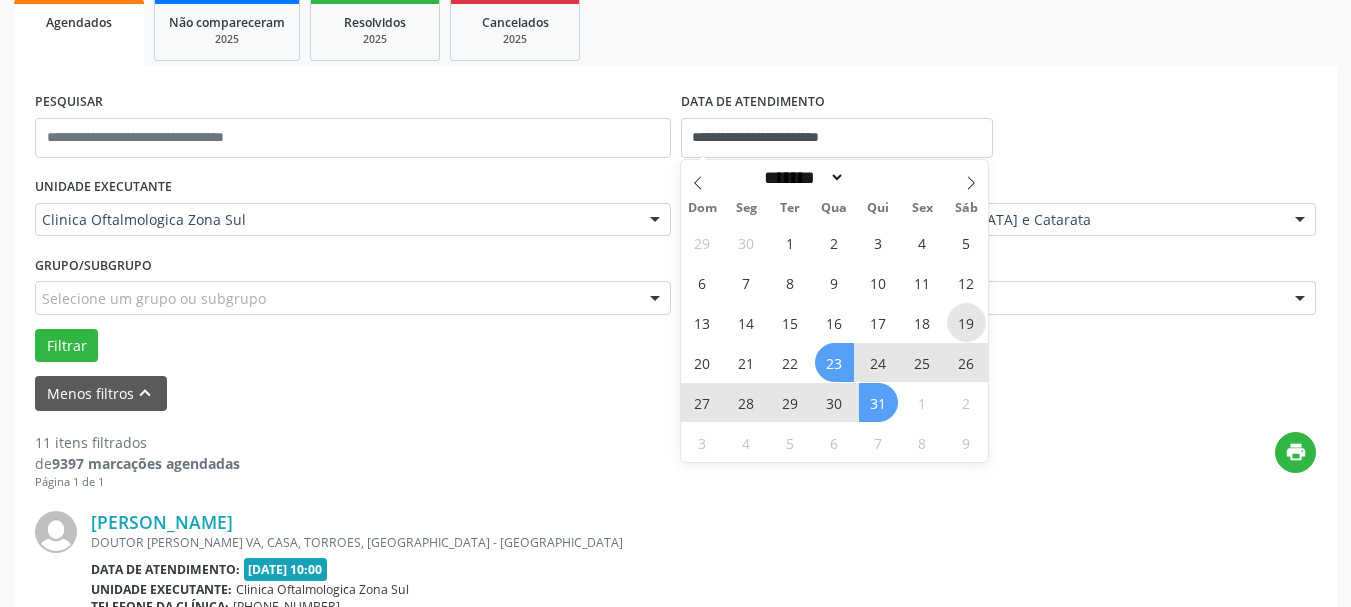 click on "19" at bounding box center (966, 322) 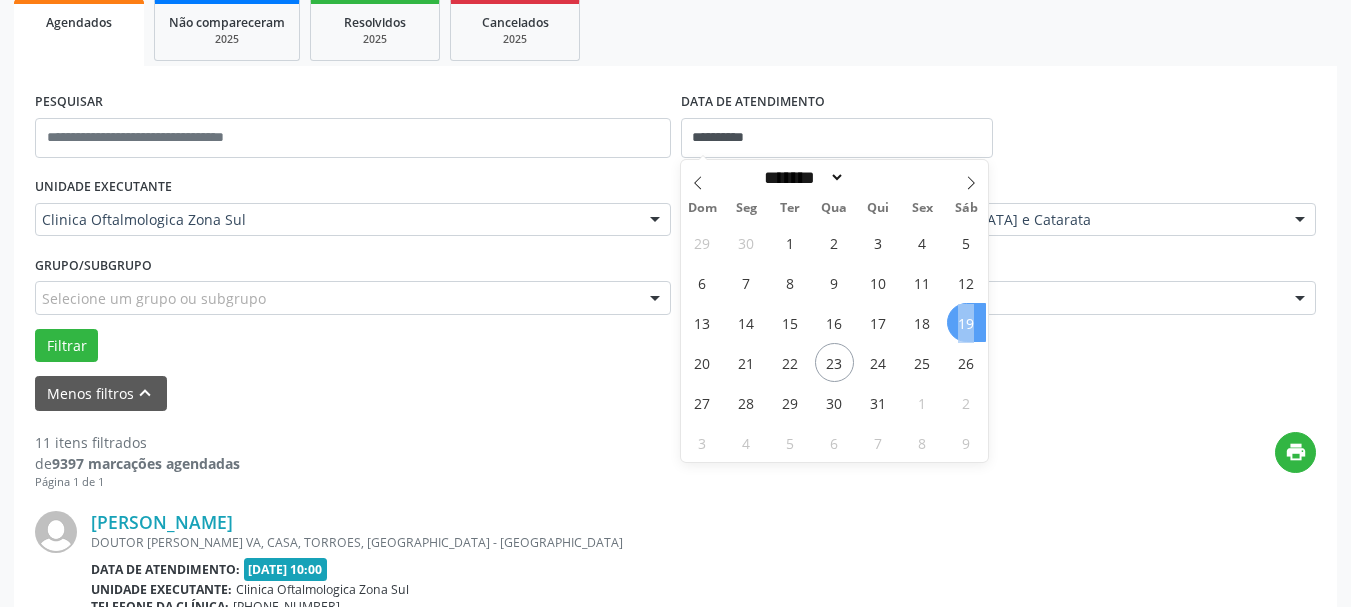 click on "19" at bounding box center (966, 322) 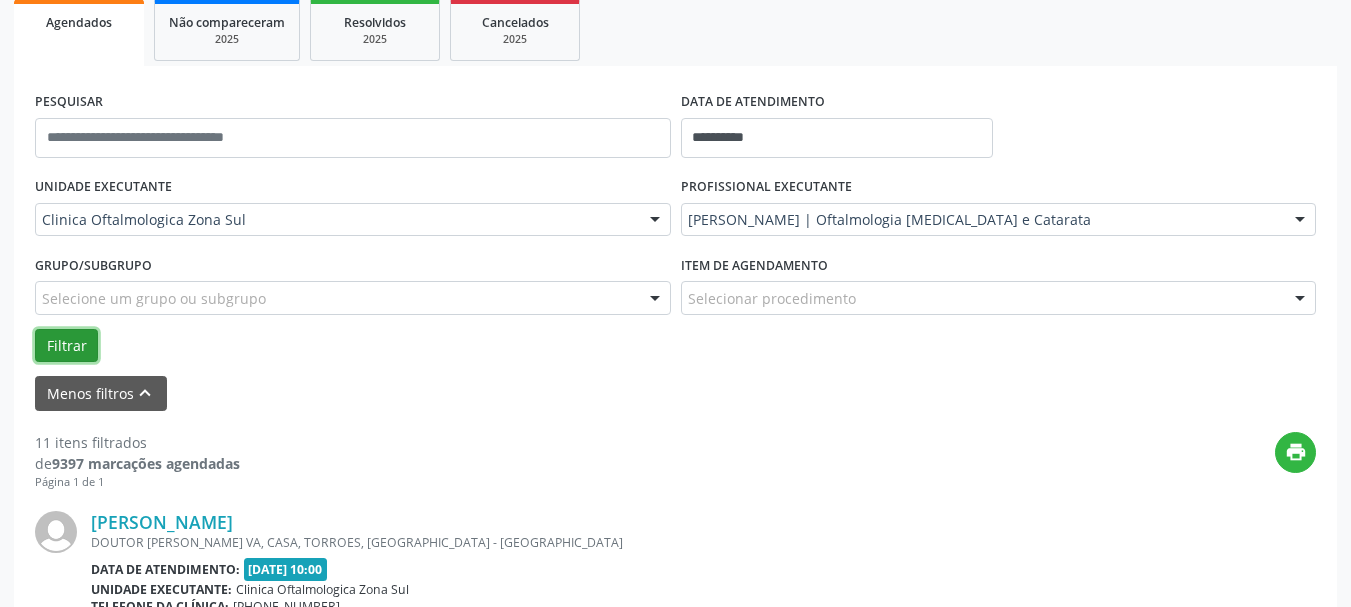 click on "Filtrar" at bounding box center (66, 346) 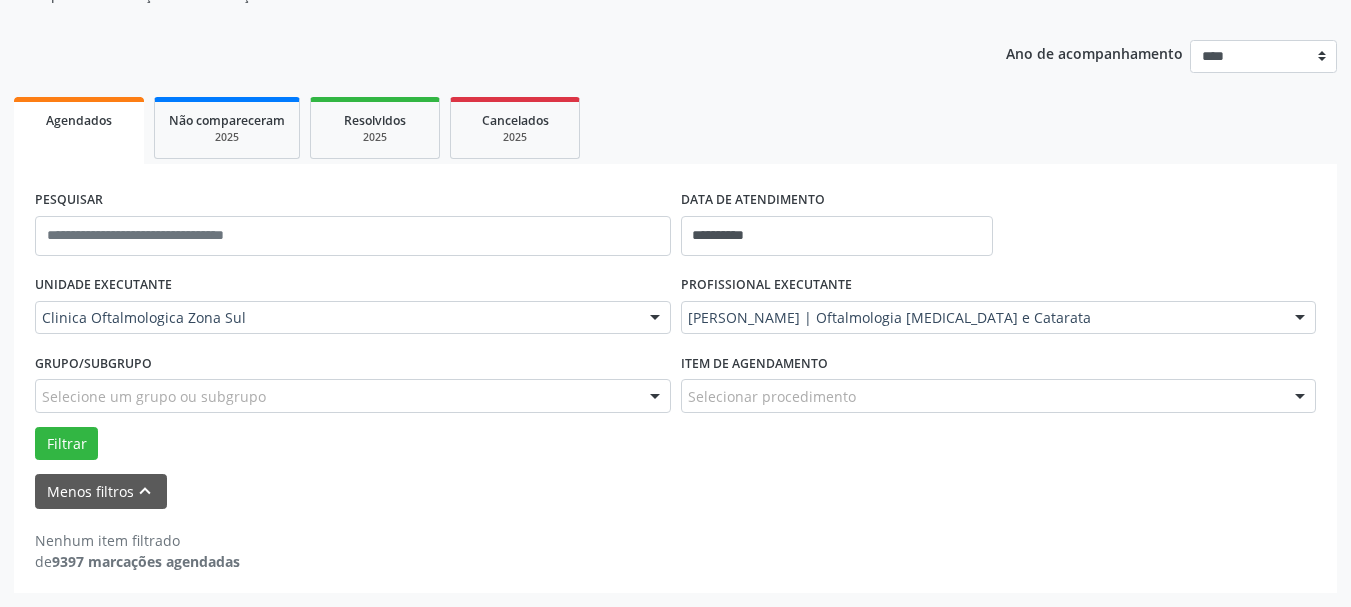 scroll, scrollTop: 202, scrollLeft: 0, axis: vertical 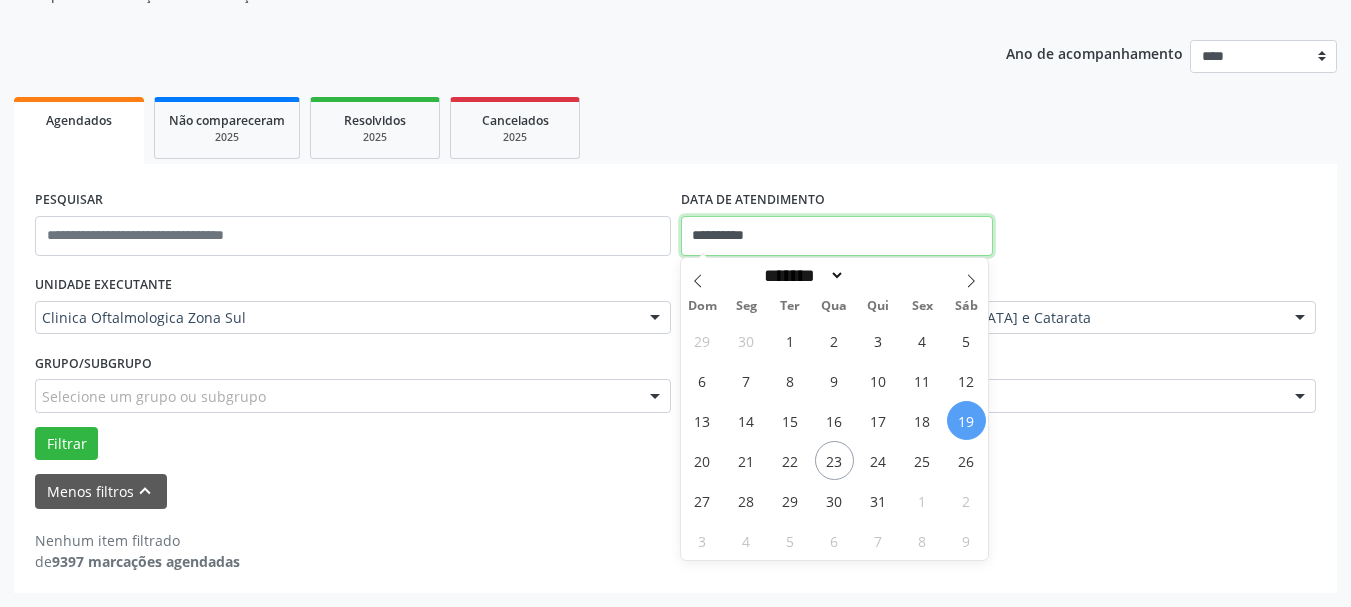 click on "**********" at bounding box center (837, 236) 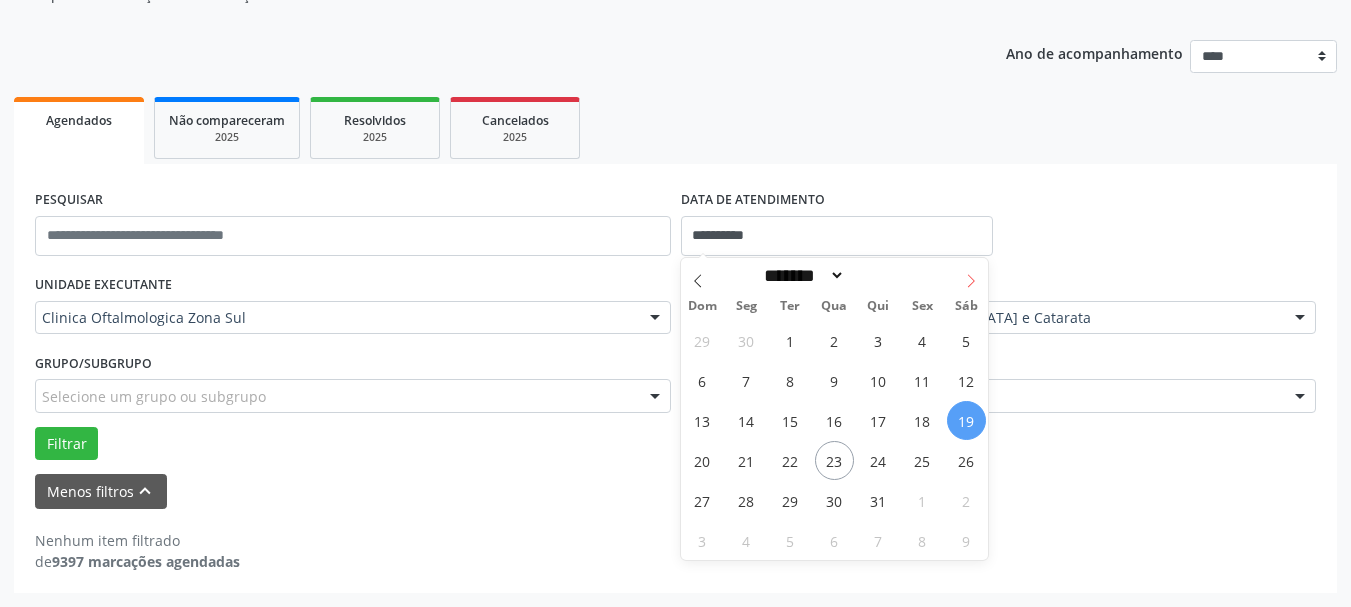 click 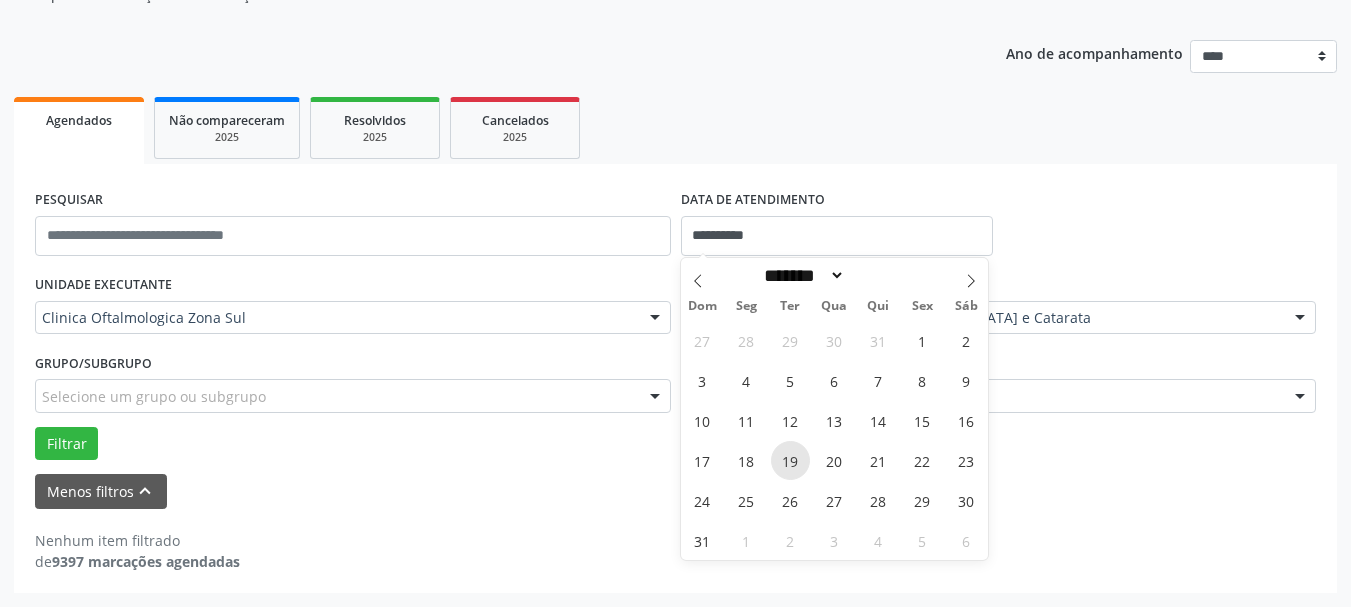 click on "19" at bounding box center (790, 460) 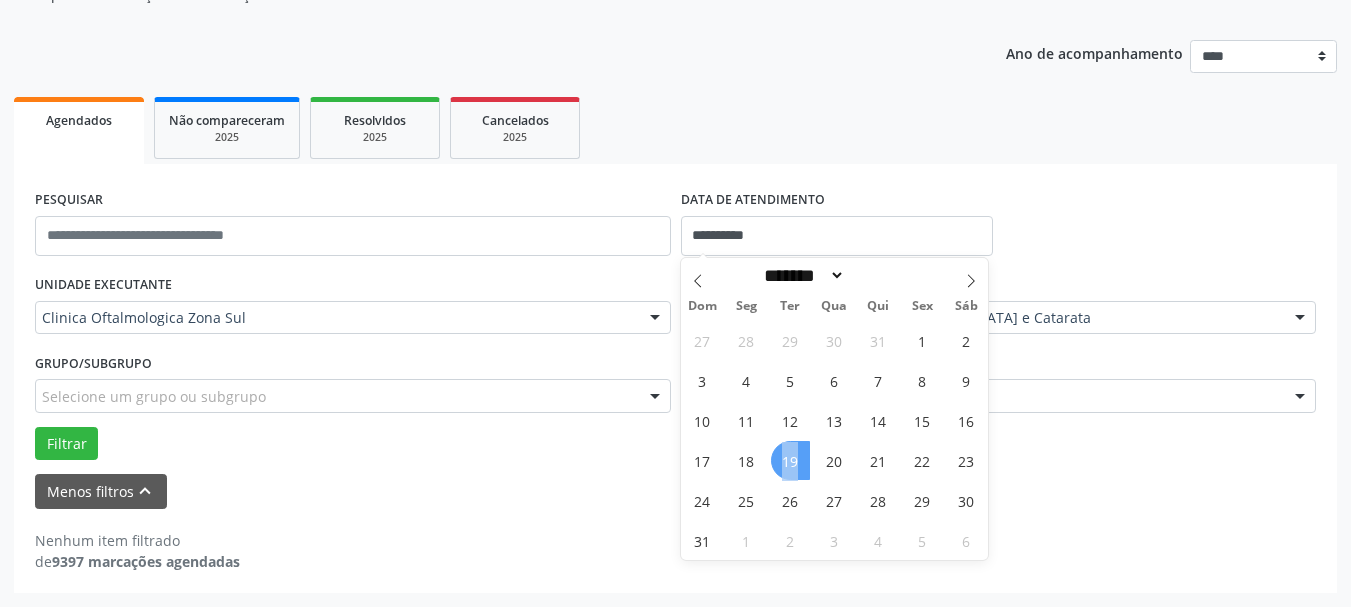 click on "19" at bounding box center (790, 460) 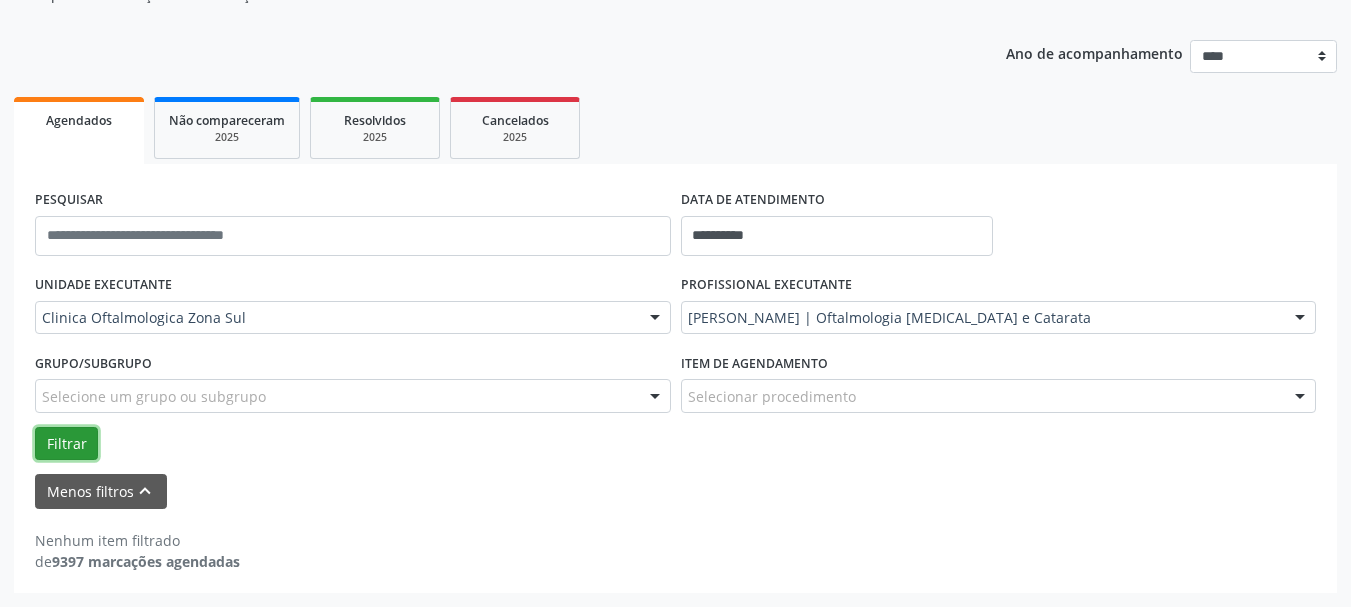 click on "Filtrar" at bounding box center [66, 444] 